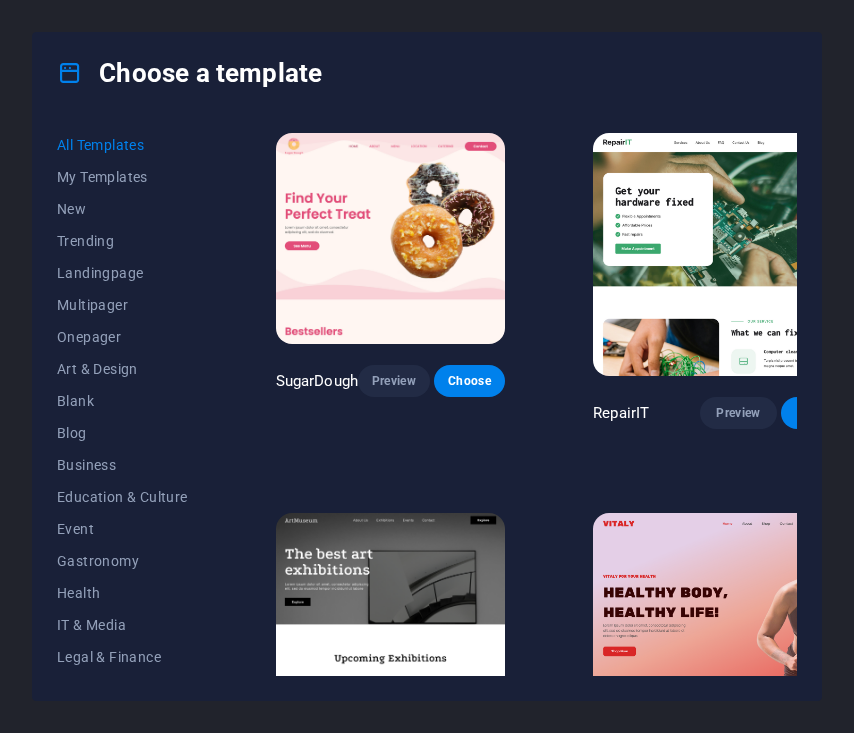 scroll, scrollTop: 0, scrollLeft: 0, axis: both 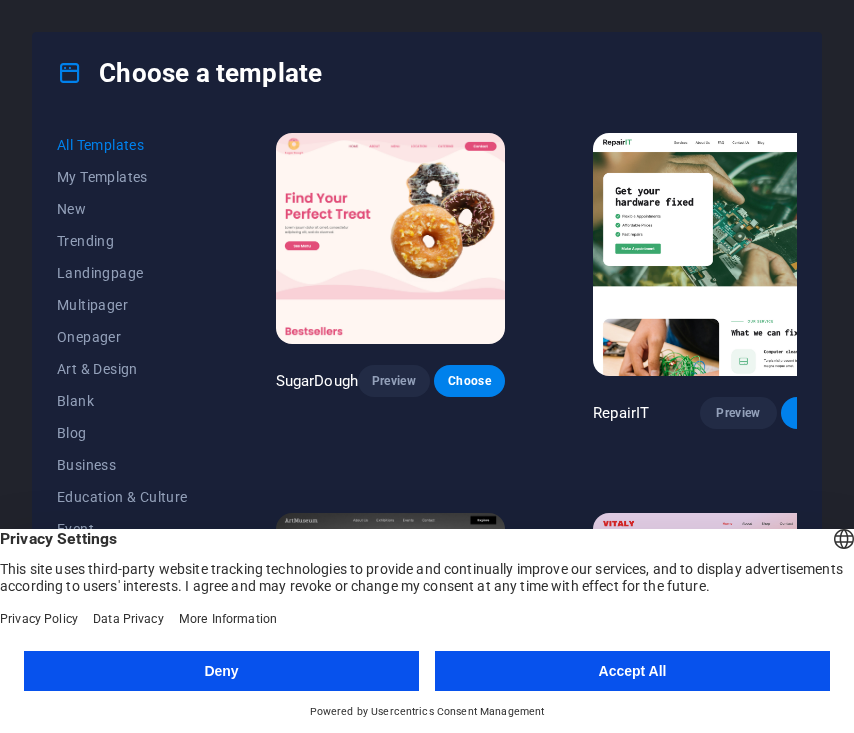 click on "Deny" at bounding box center (221, 671) 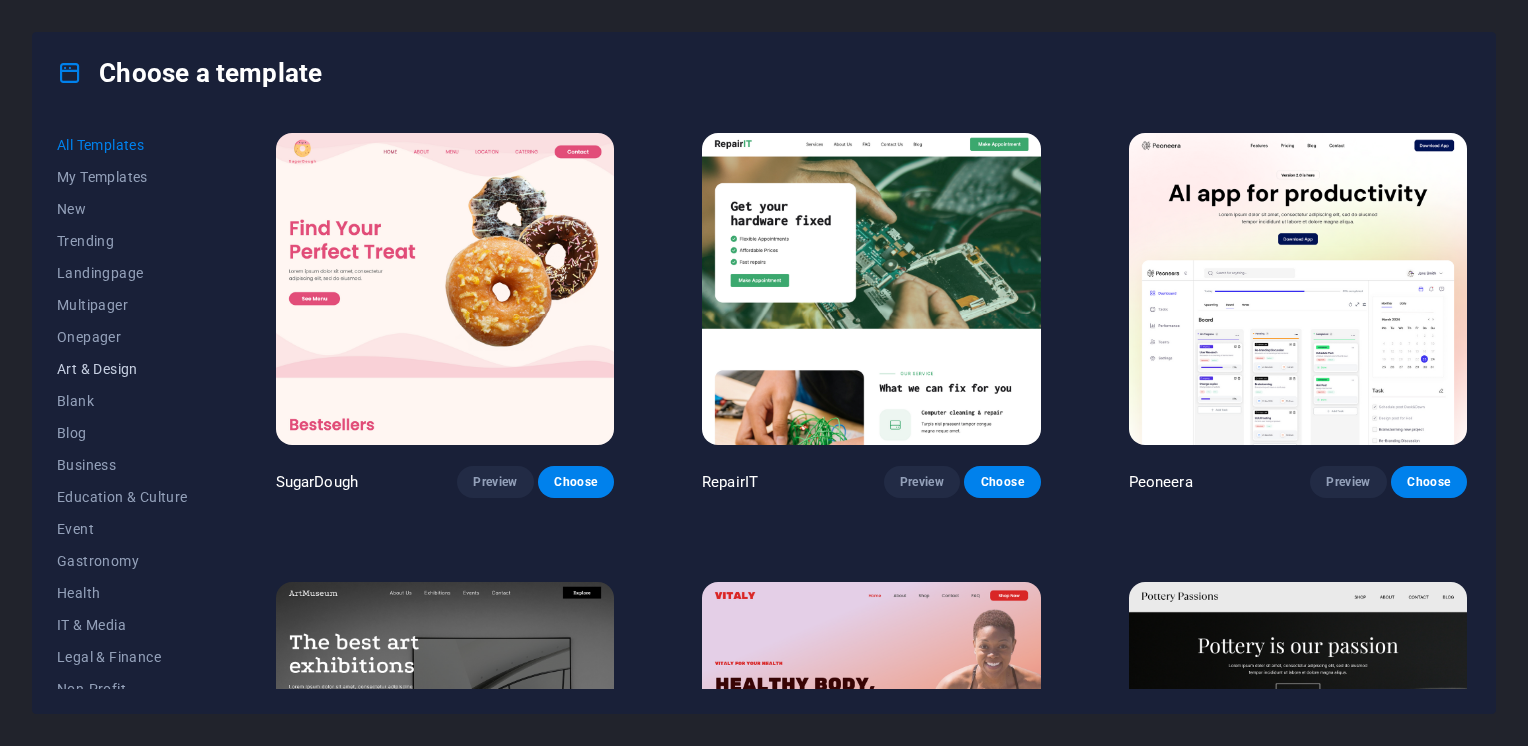click on "Art & Design" at bounding box center [122, 369] 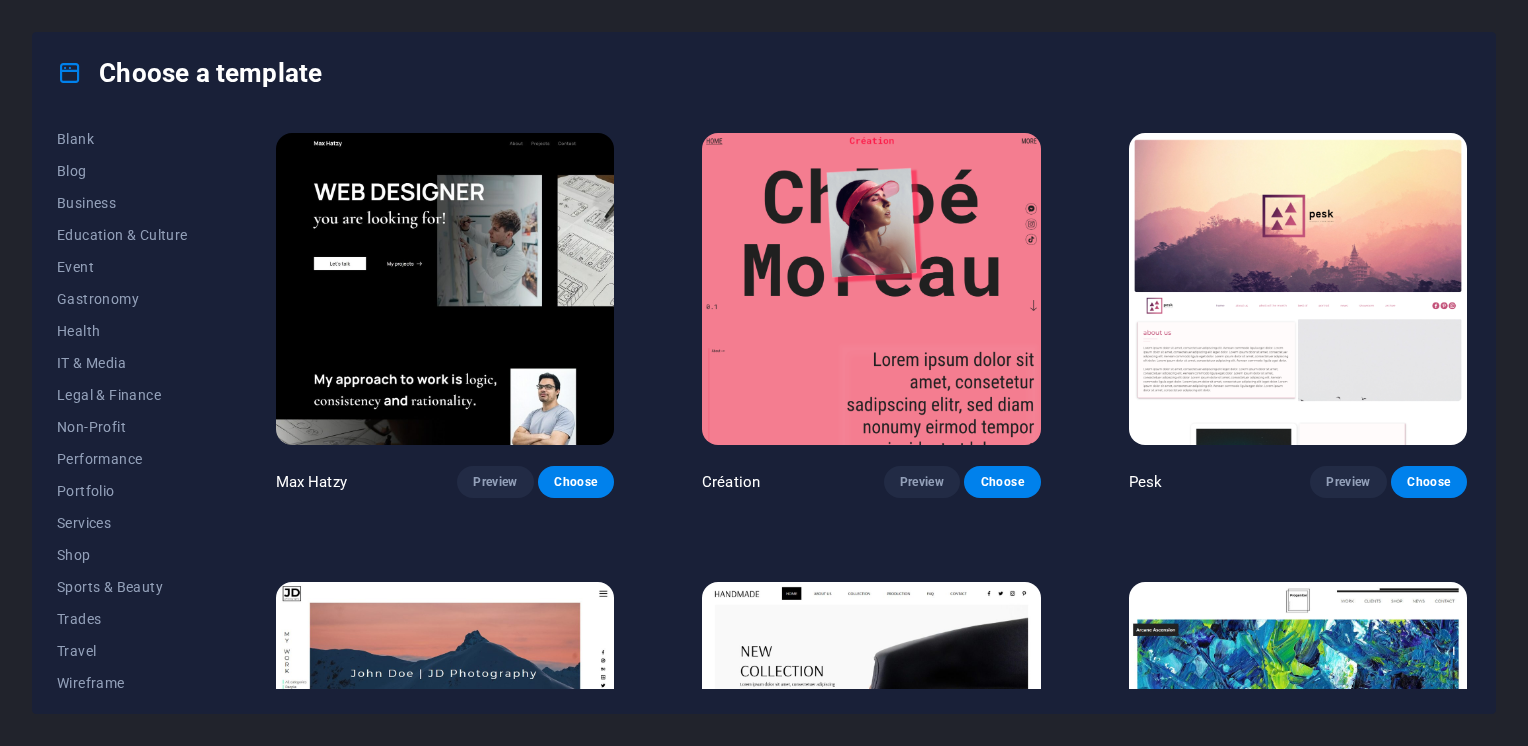scroll, scrollTop: 271, scrollLeft: 0, axis: vertical 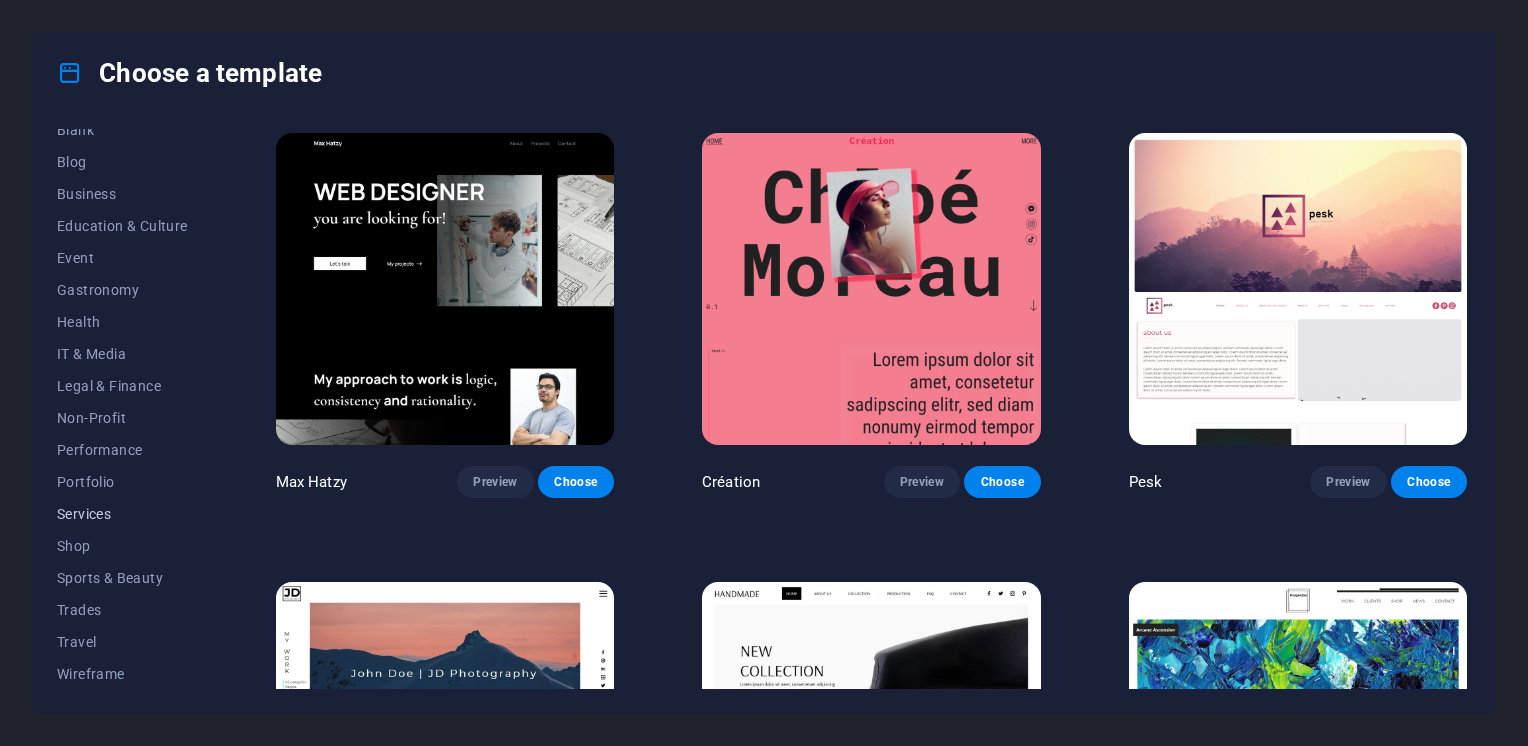 click on "Services" at bounding box center (122, 514) 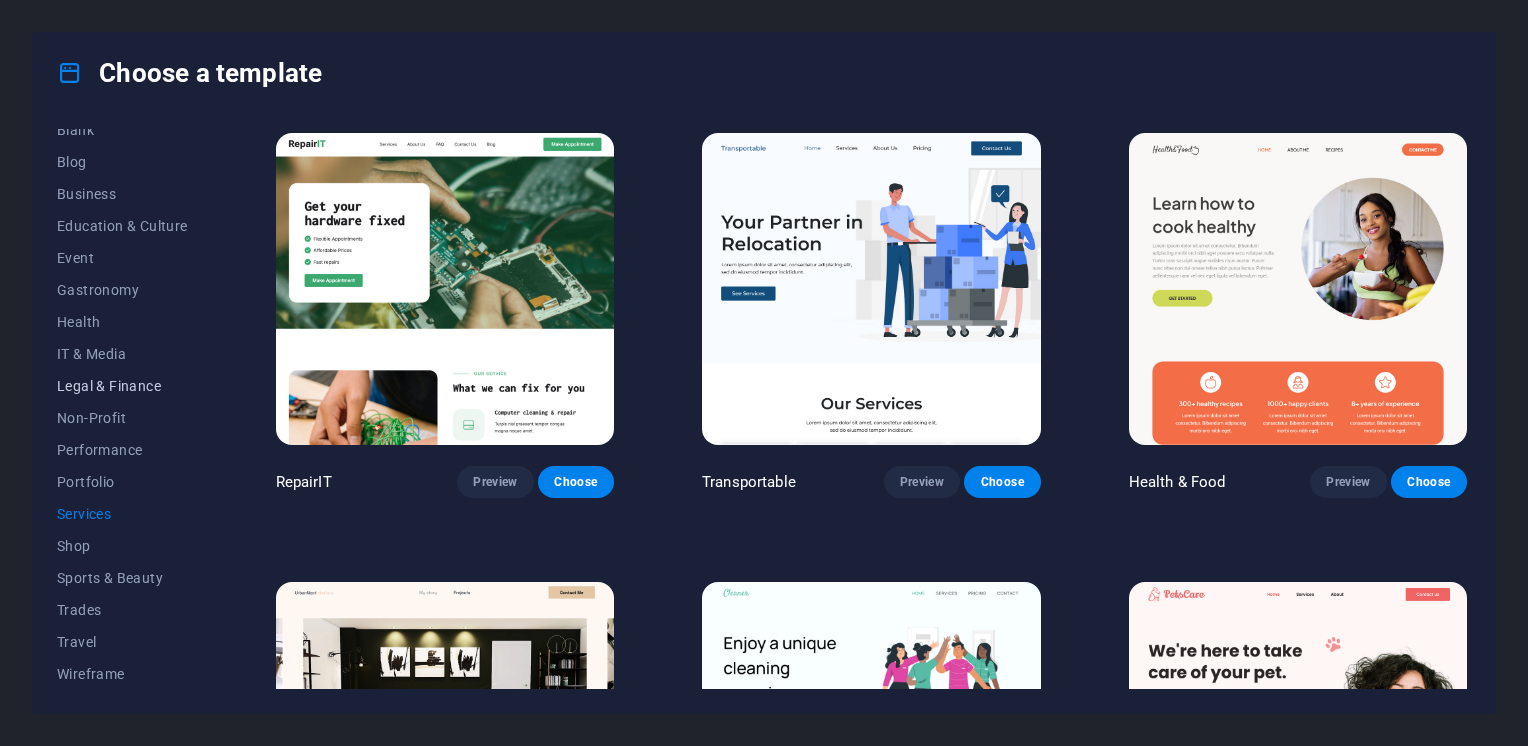 click on "Legal & Finance" at bounding box center (122, 386) 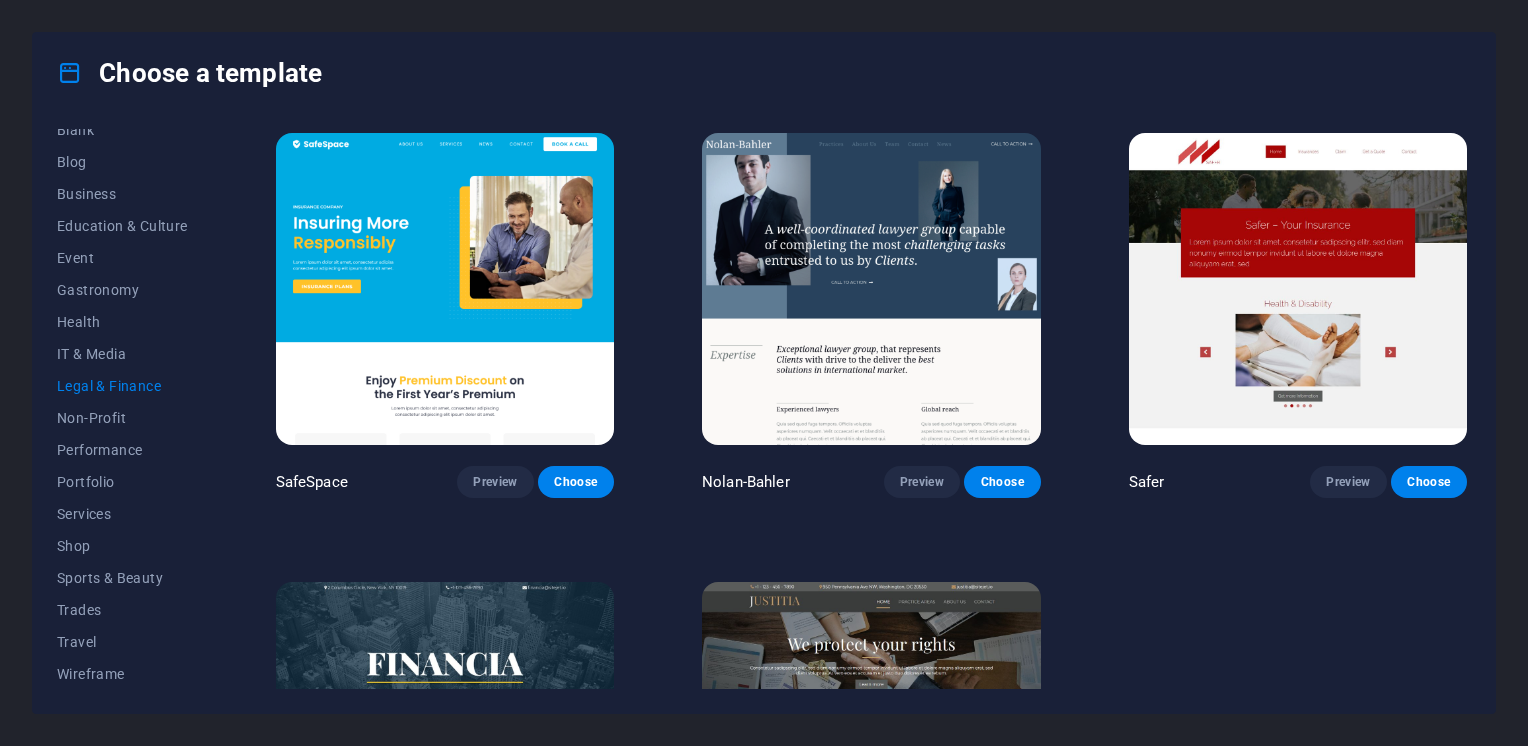 drag, startPoint x: 1464, startPoint y: 196, endPoint x: 1452, endPoint y: 300, distance: 104.69002 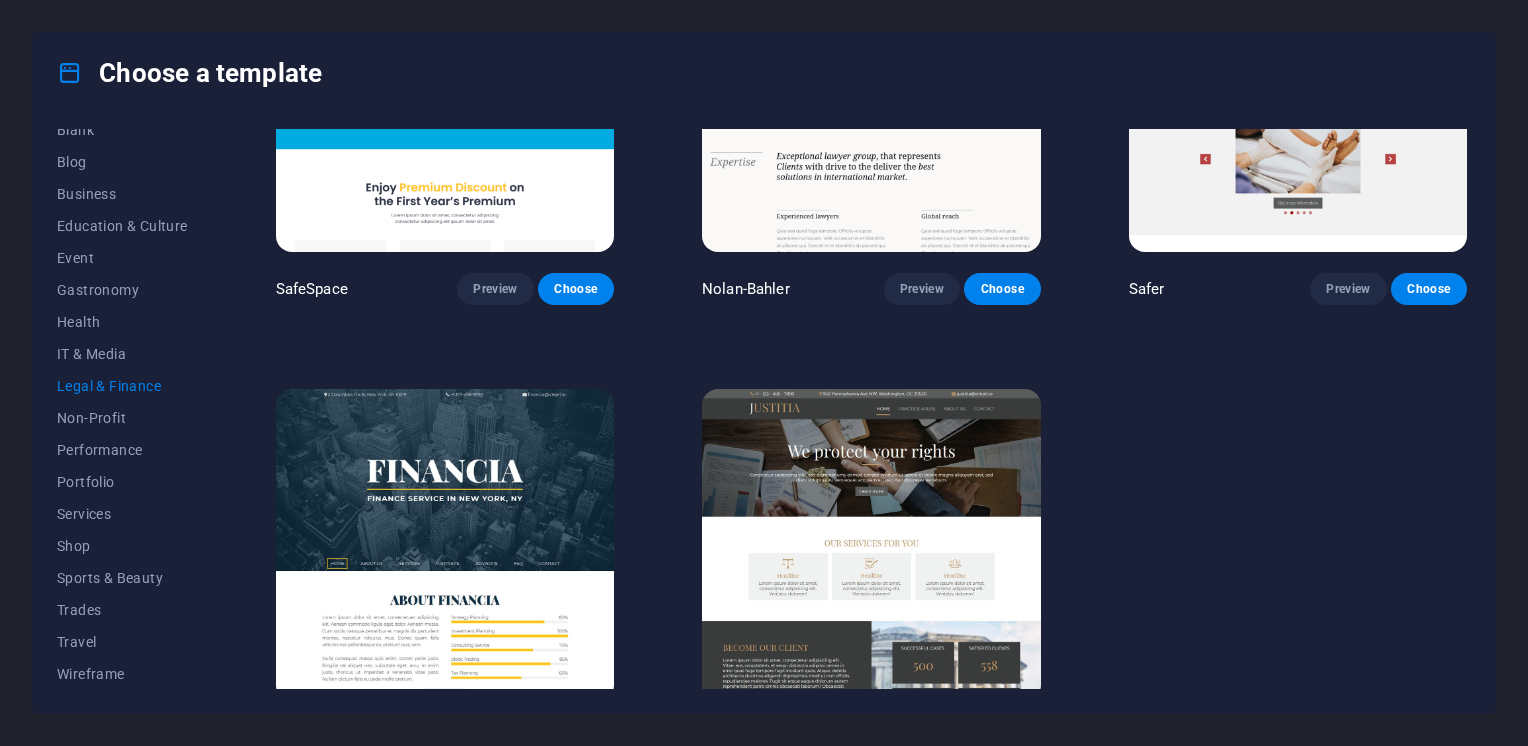 scroll, scrollTop: 252, scrollLeft: 0, axis: vertical 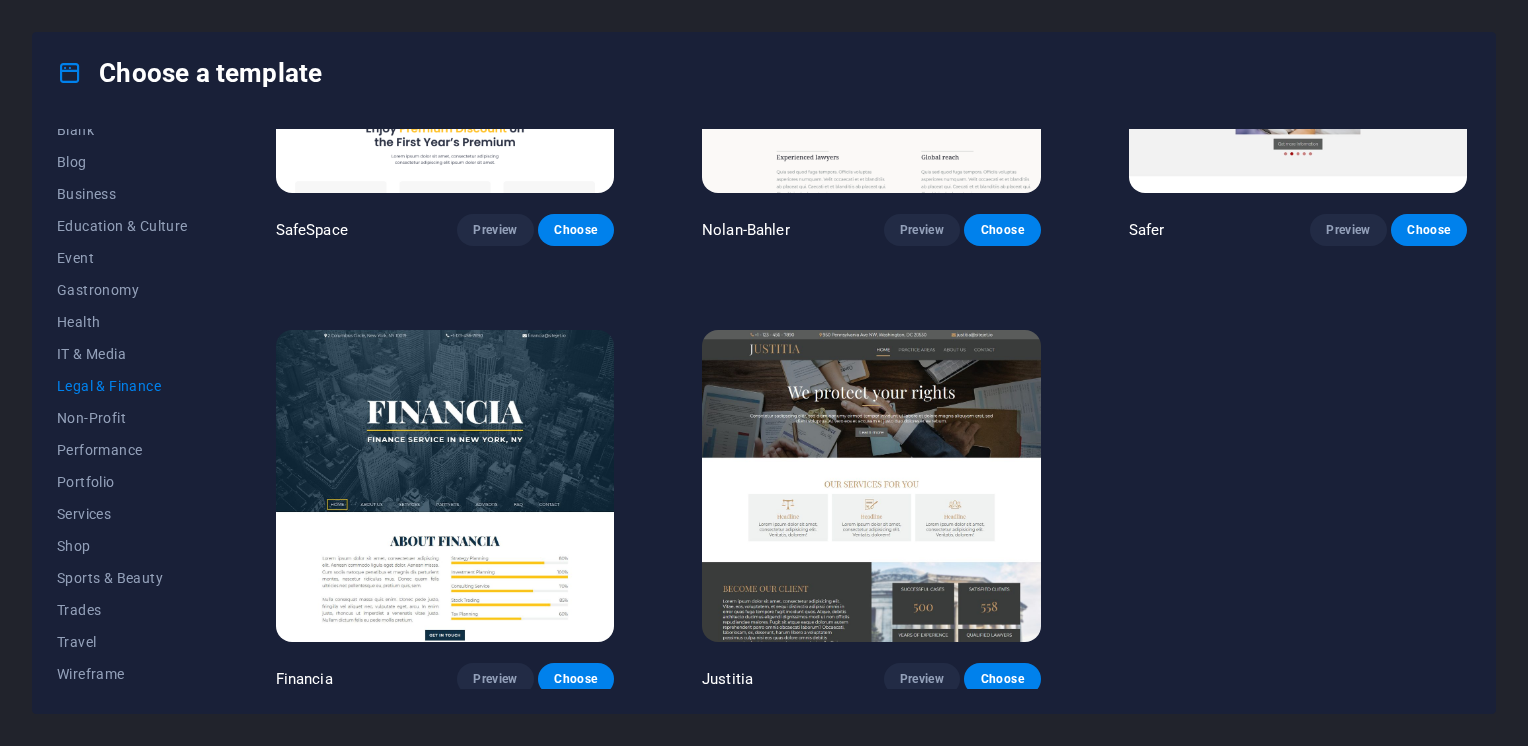 click at bounding box center [871, 486] 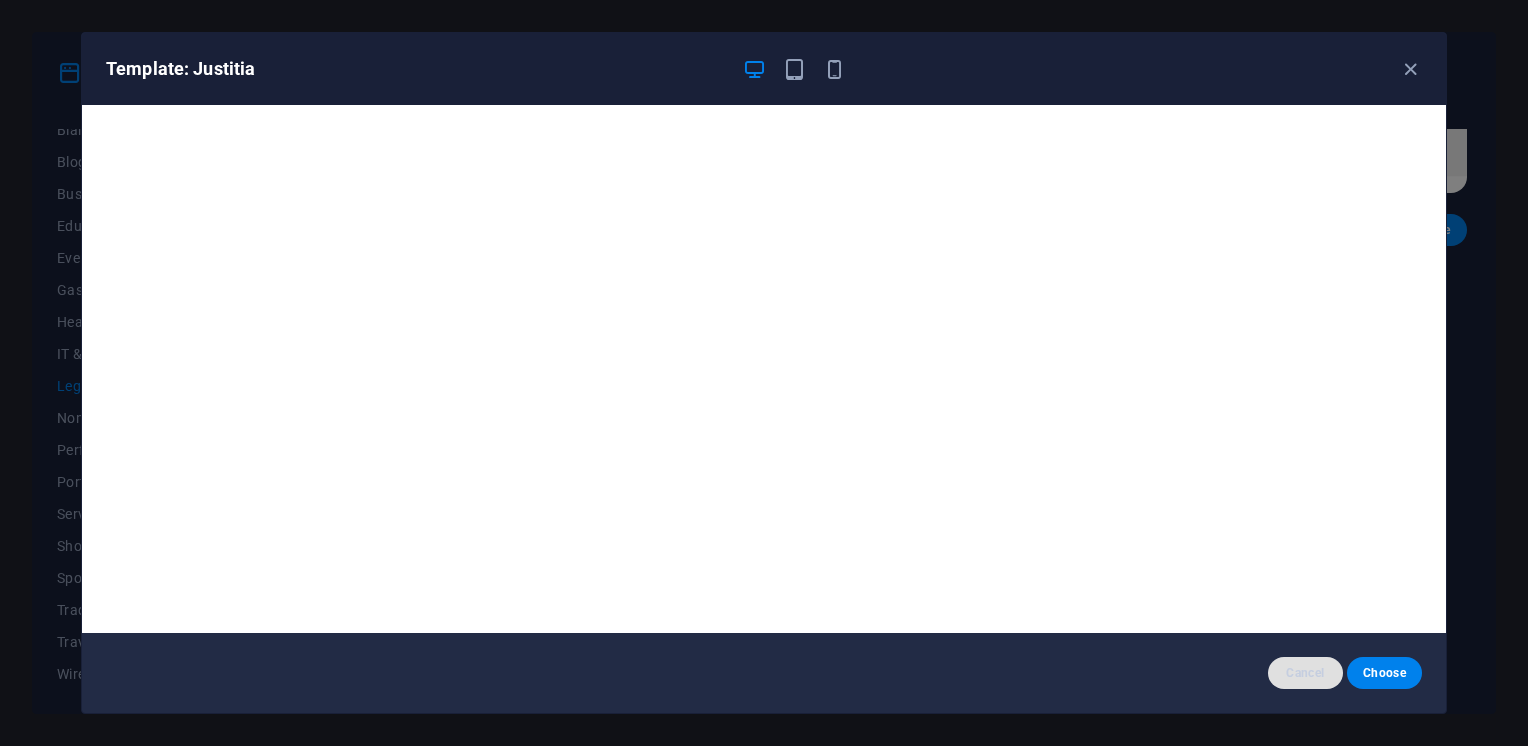 click on "Cancel" at bounding box center (1305, 673) 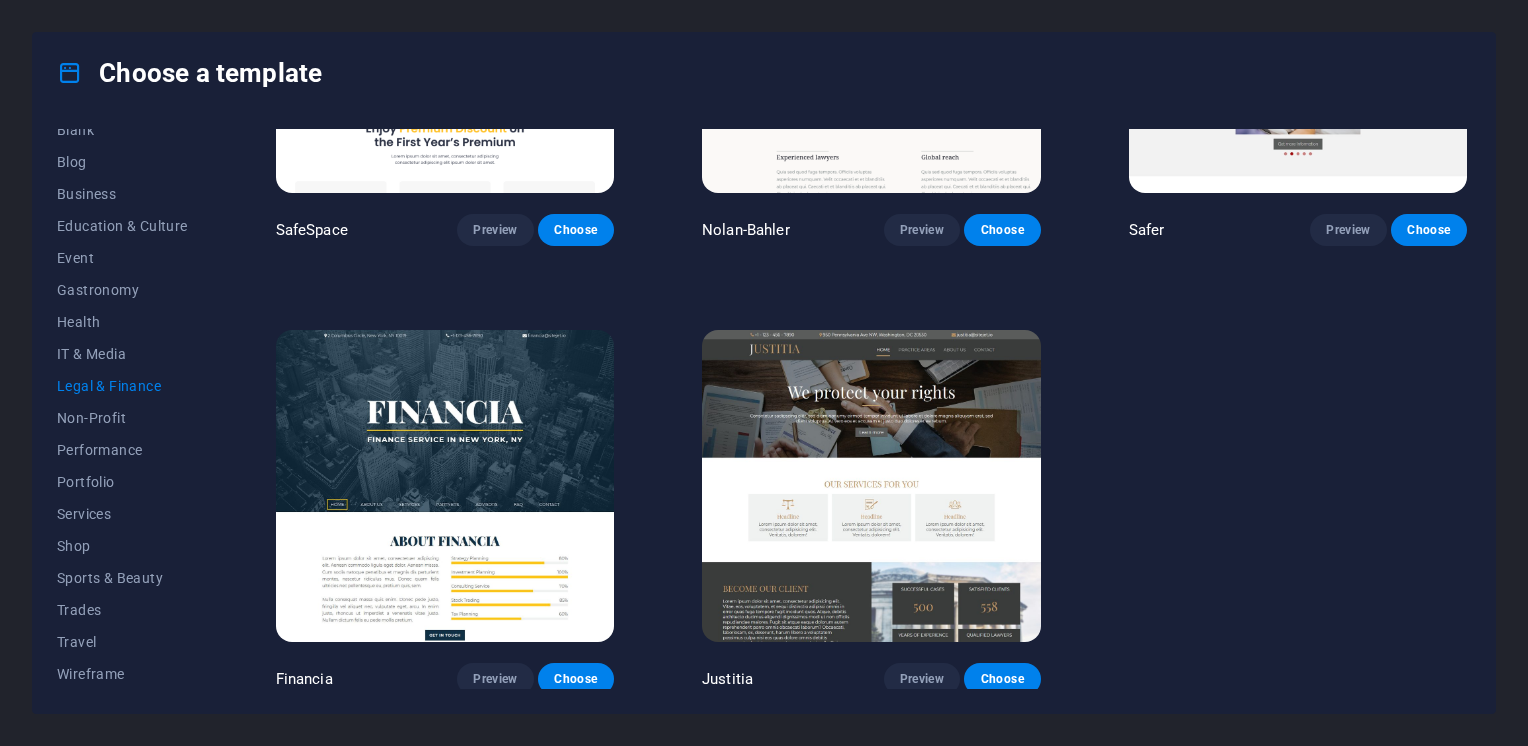 click at bounding box center (445, 486) 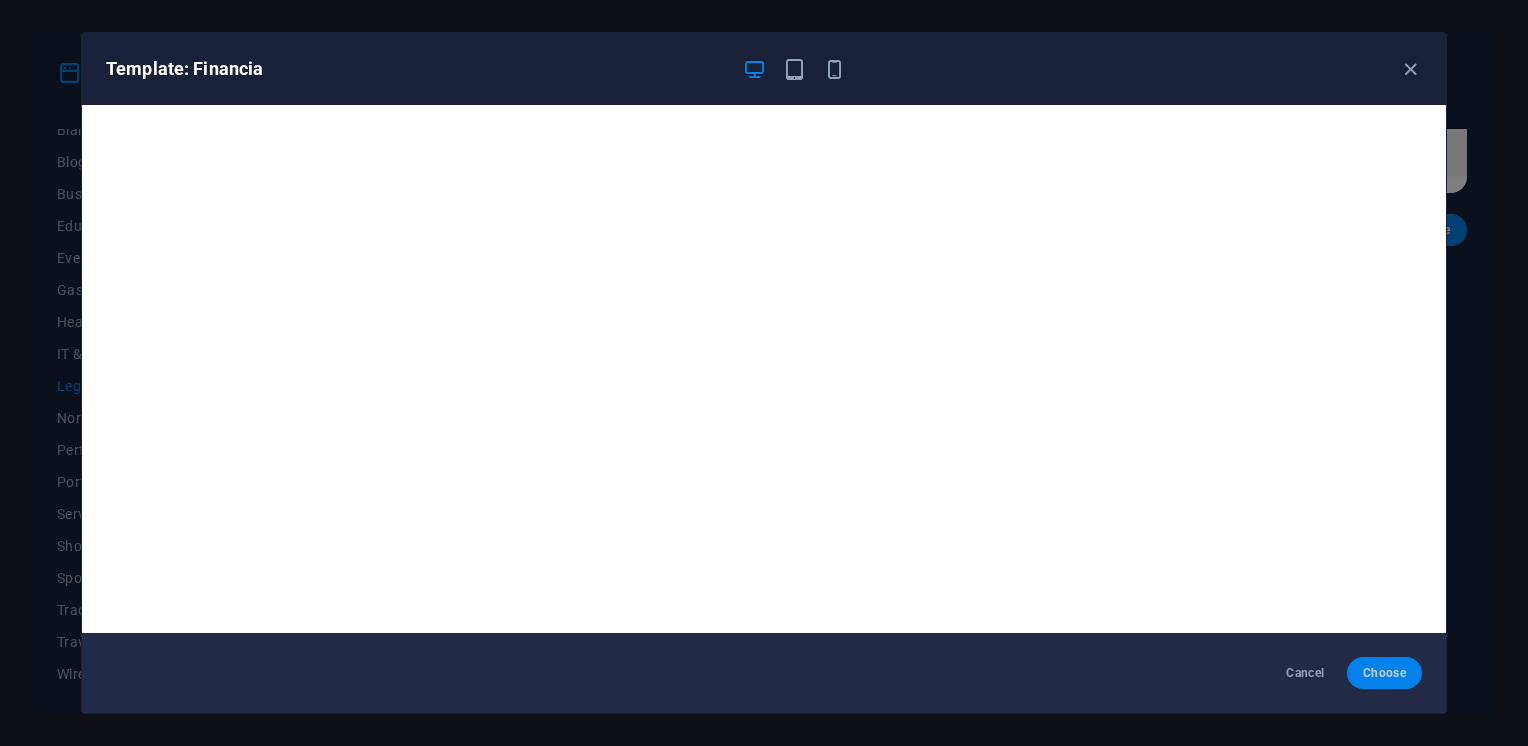 click on "Choose" at bounding box center (1384, 673) 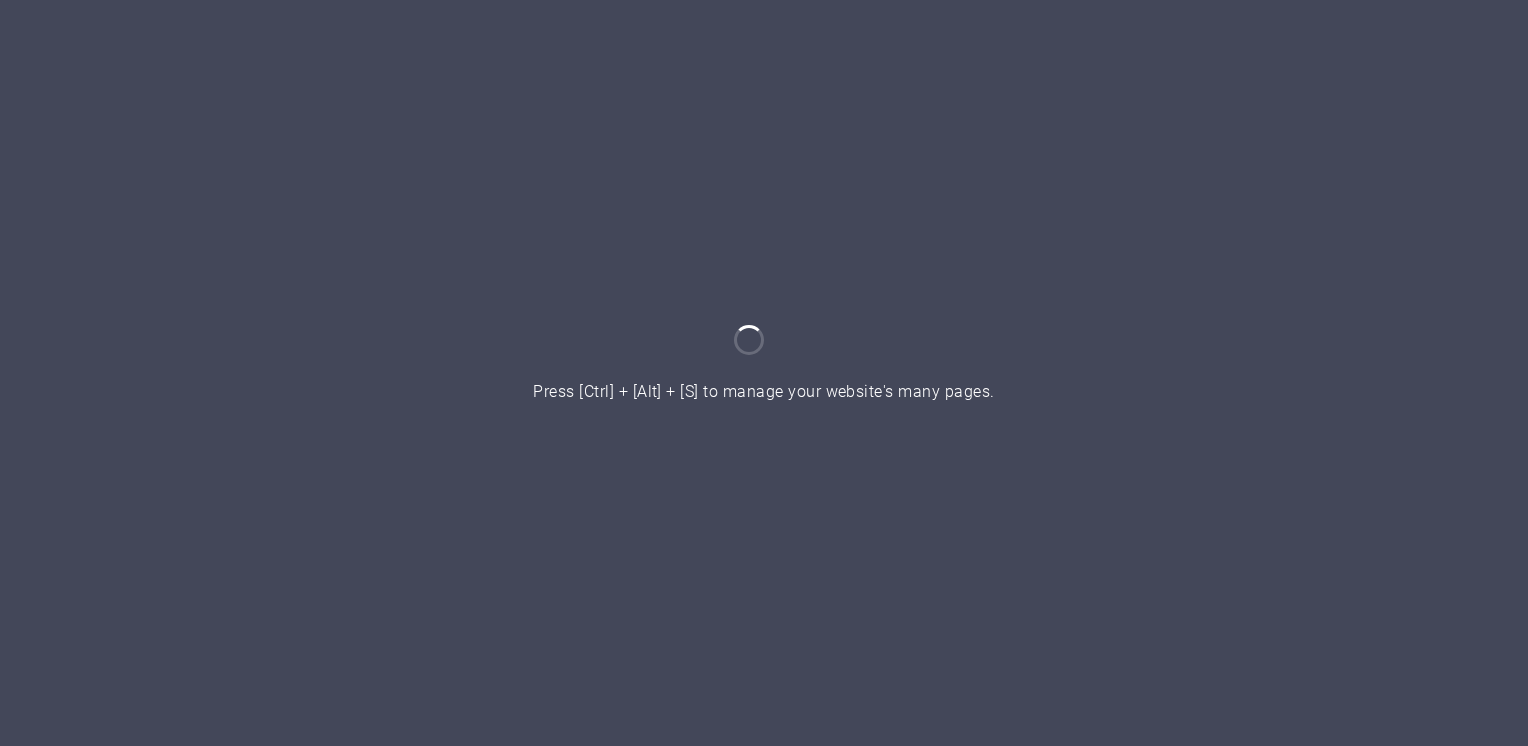 scroll, scrollTop: 0, scrollLeft: 0, axis: both 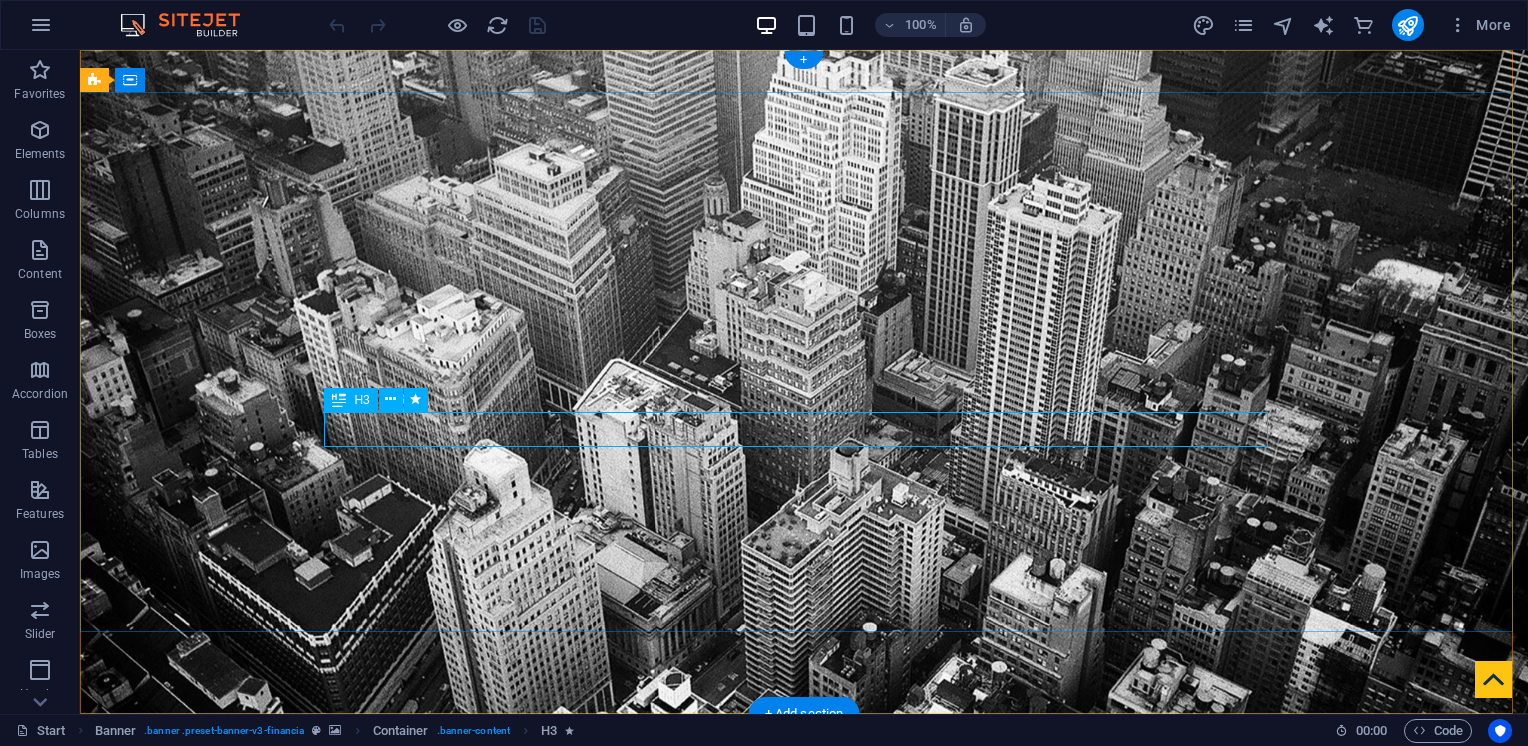 click on "Finance Service in  Washington, DC" at bounding box center (804, 1083) 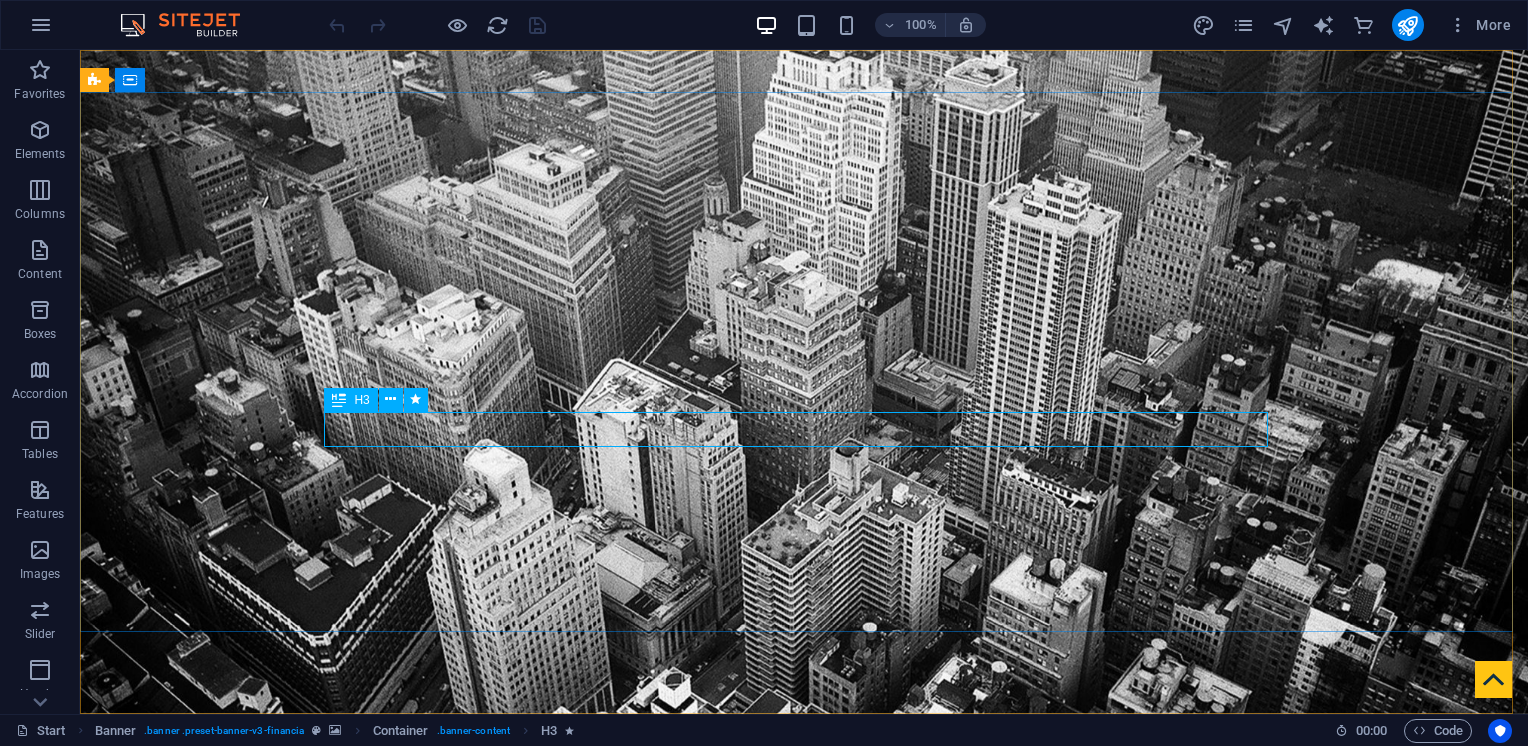 click at bounding box center [339, 400] 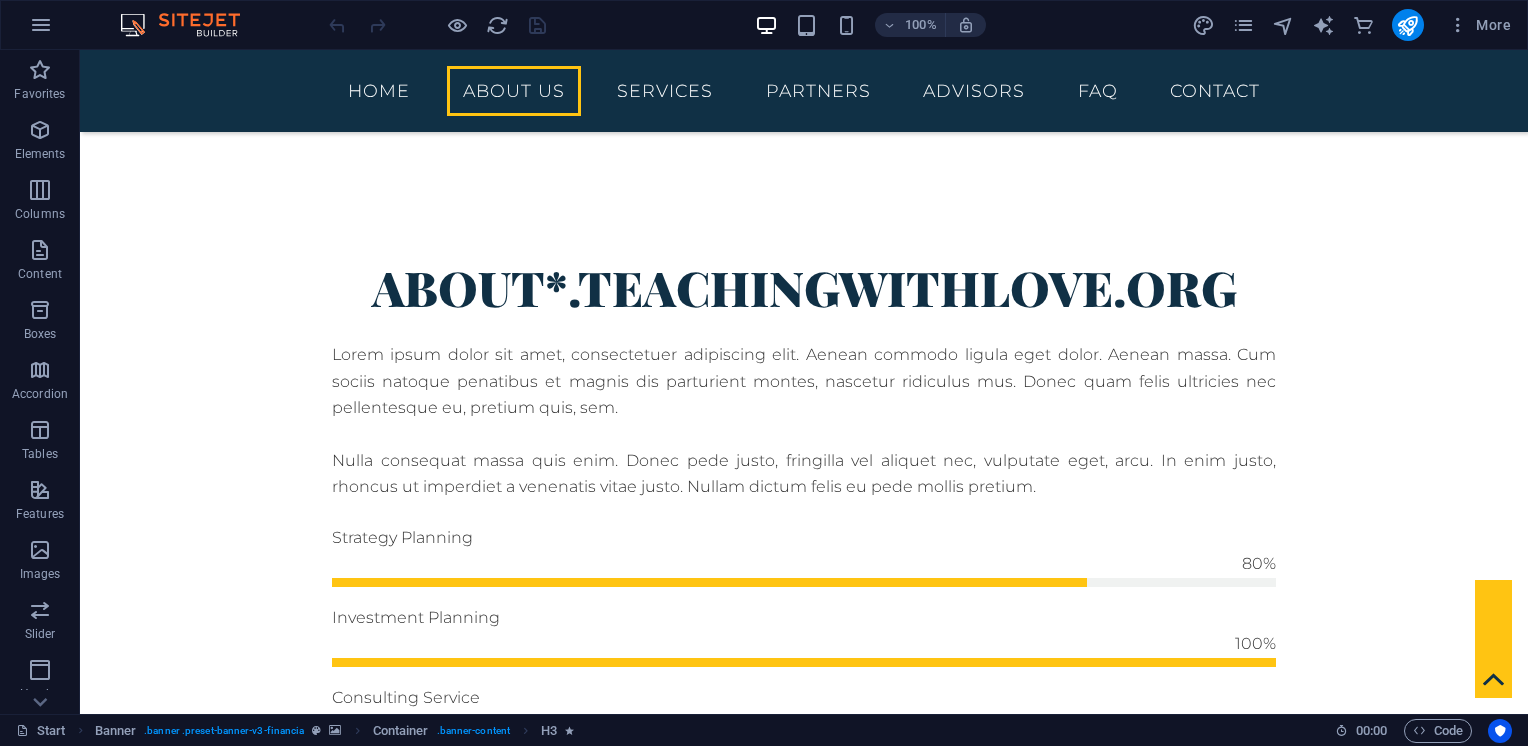 scroll, scrollTop: 1004, scrollLeft: 0, axis: vertical 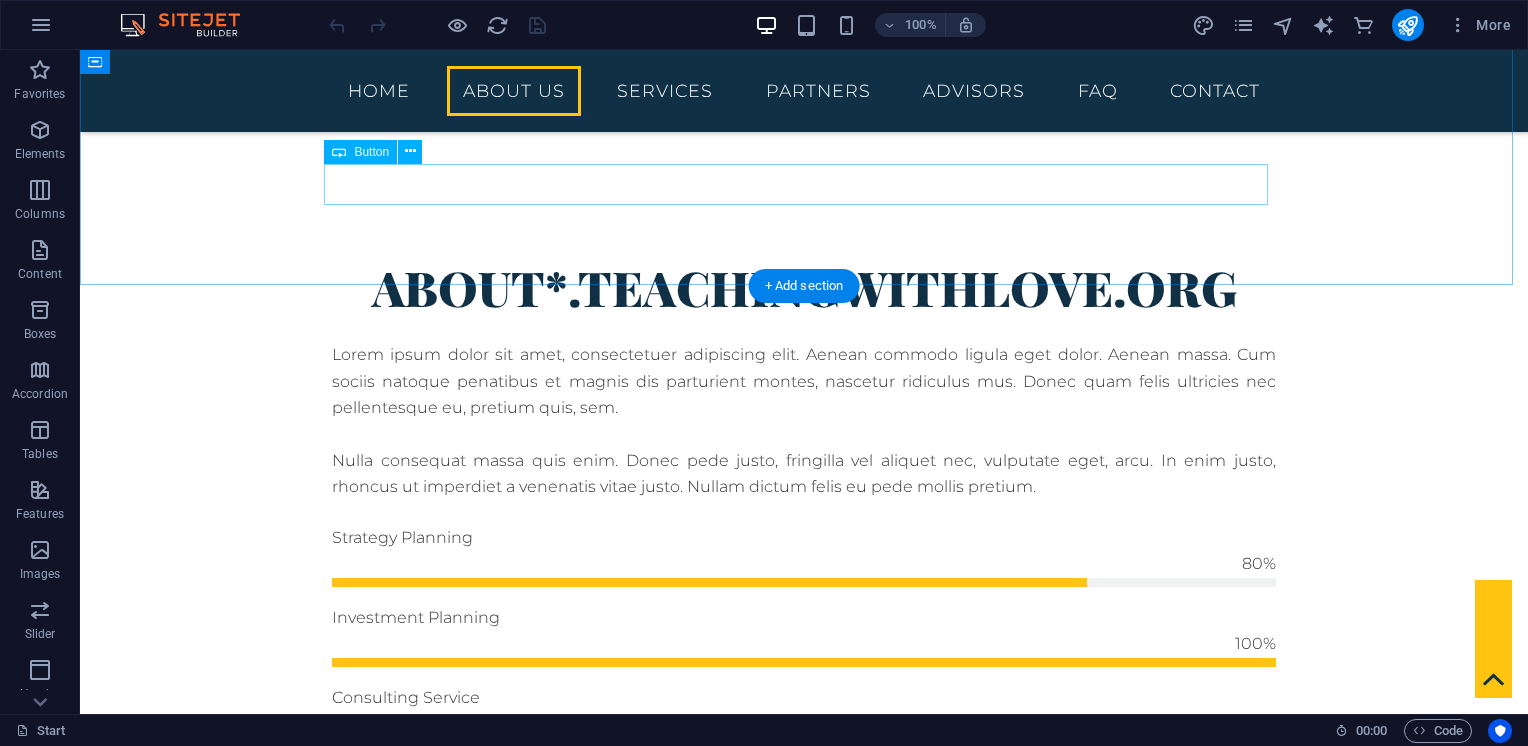 click on "Get in touch" at bounding box center [804, 953] 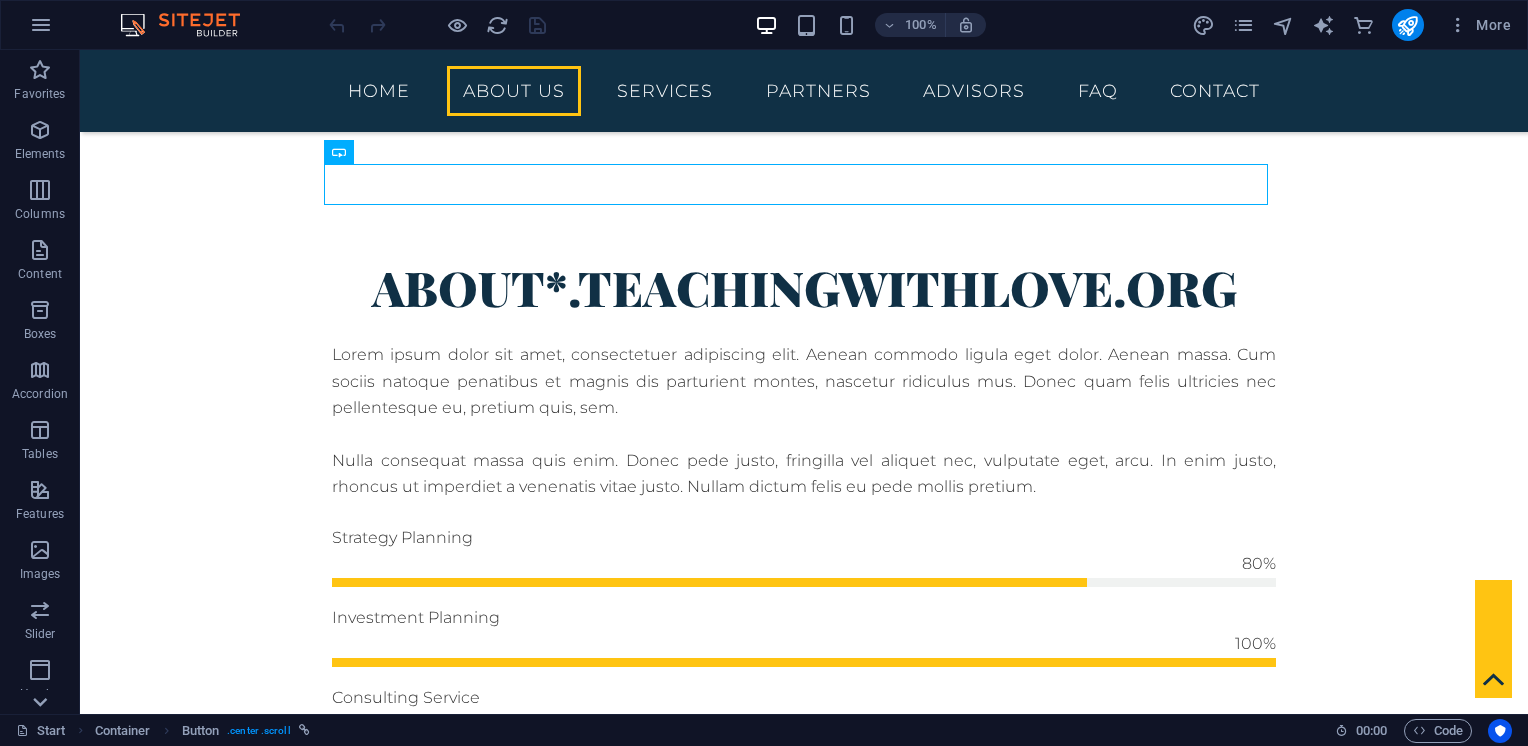 click 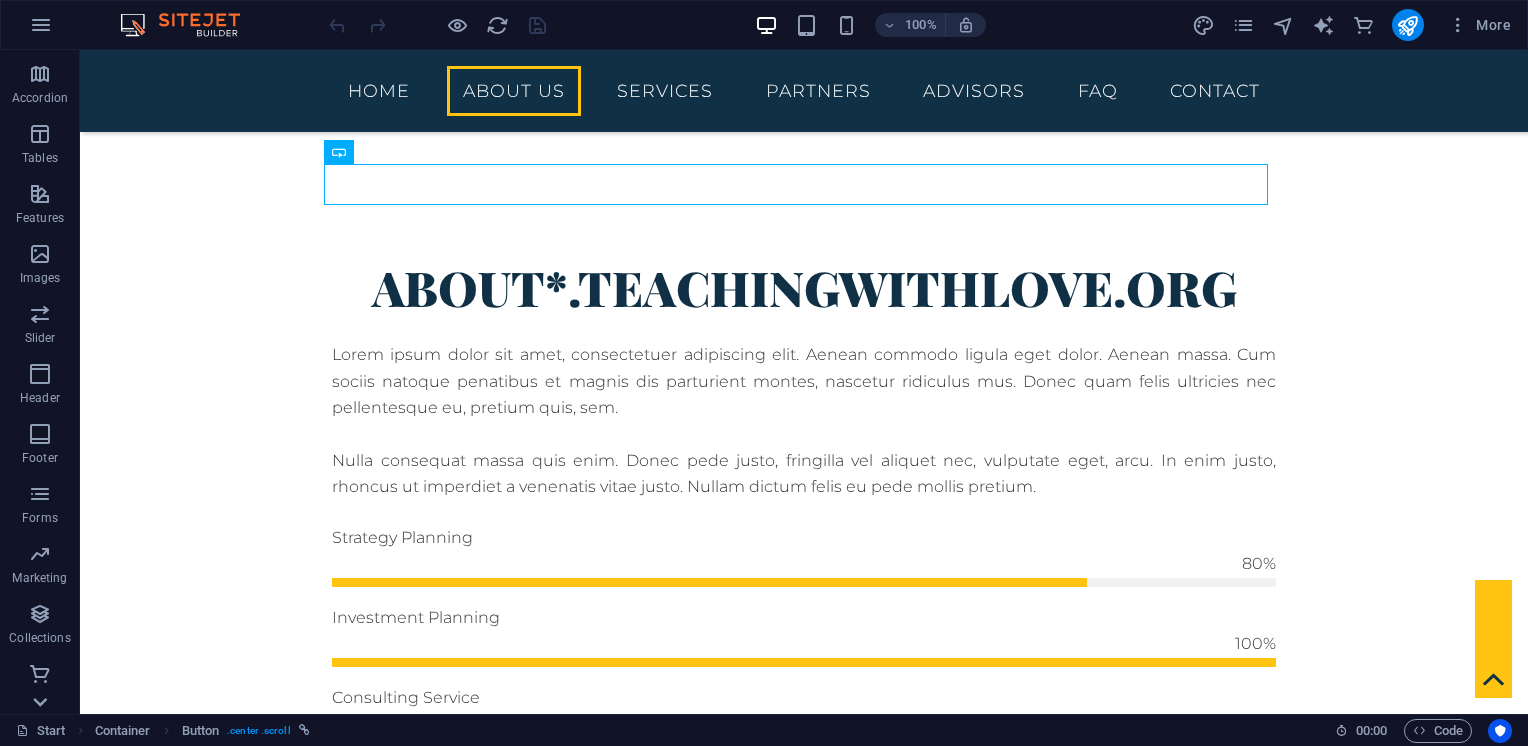 click 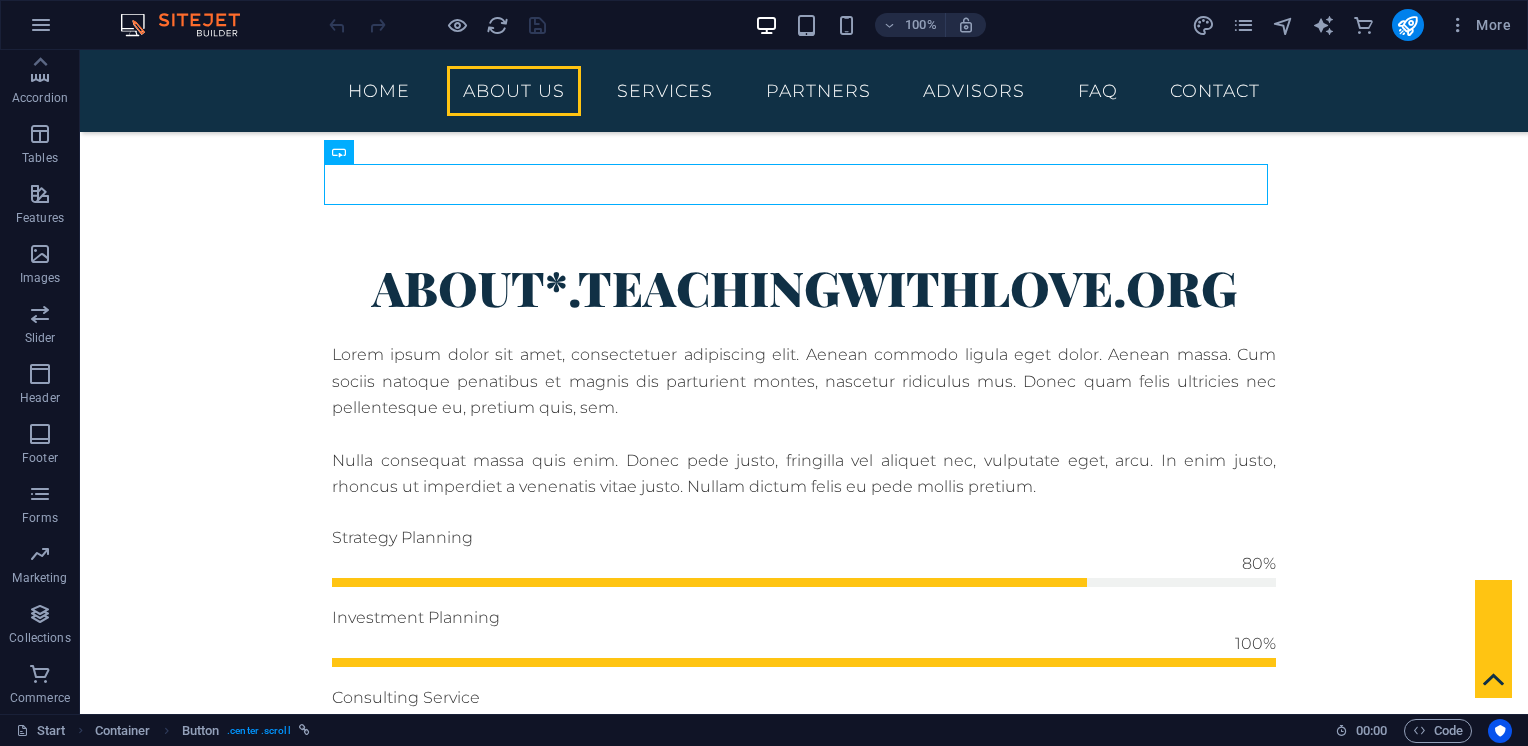 click on "Commerce" at bounding box center (40, 698) 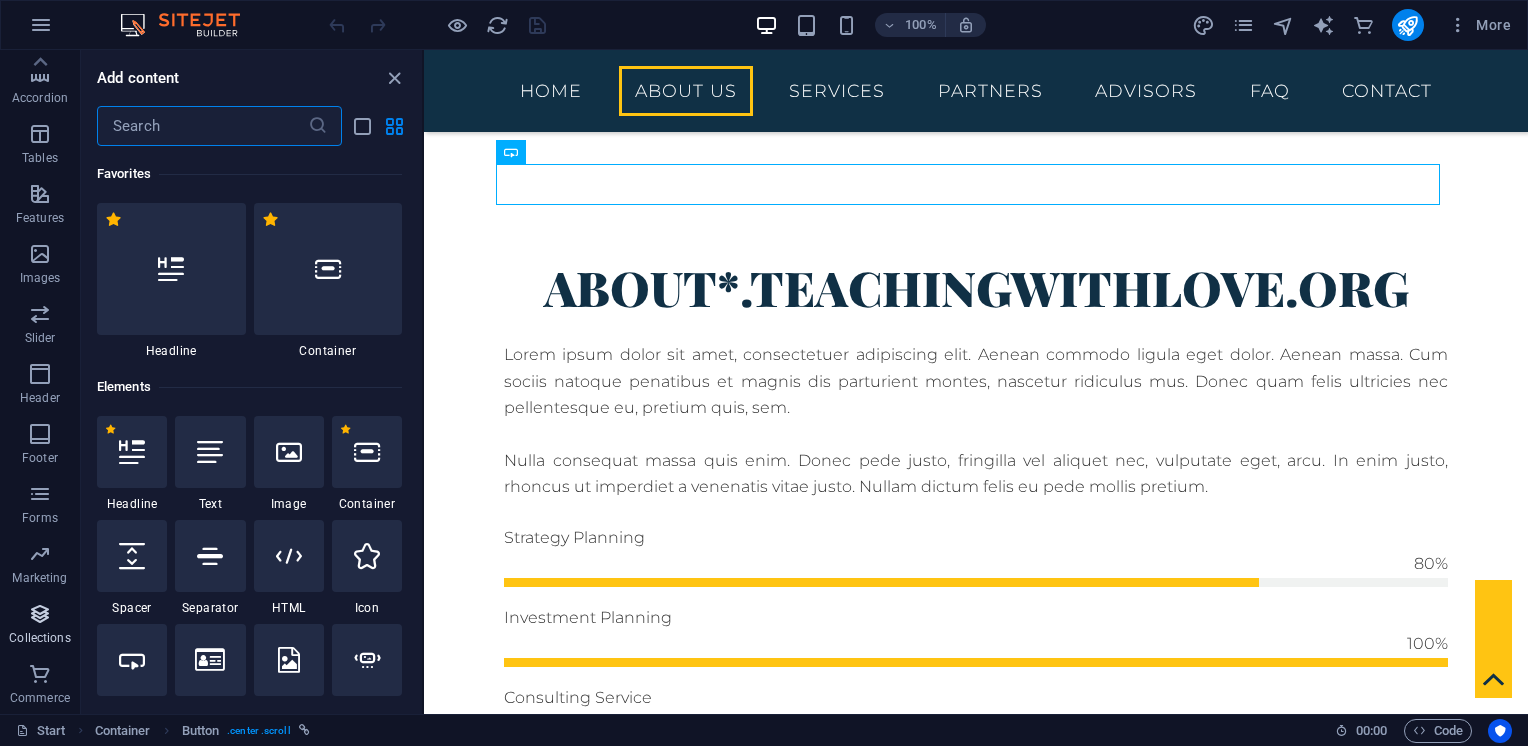 scroll, scrollTop: 19271, scrollLeft: 0, axis: vertical 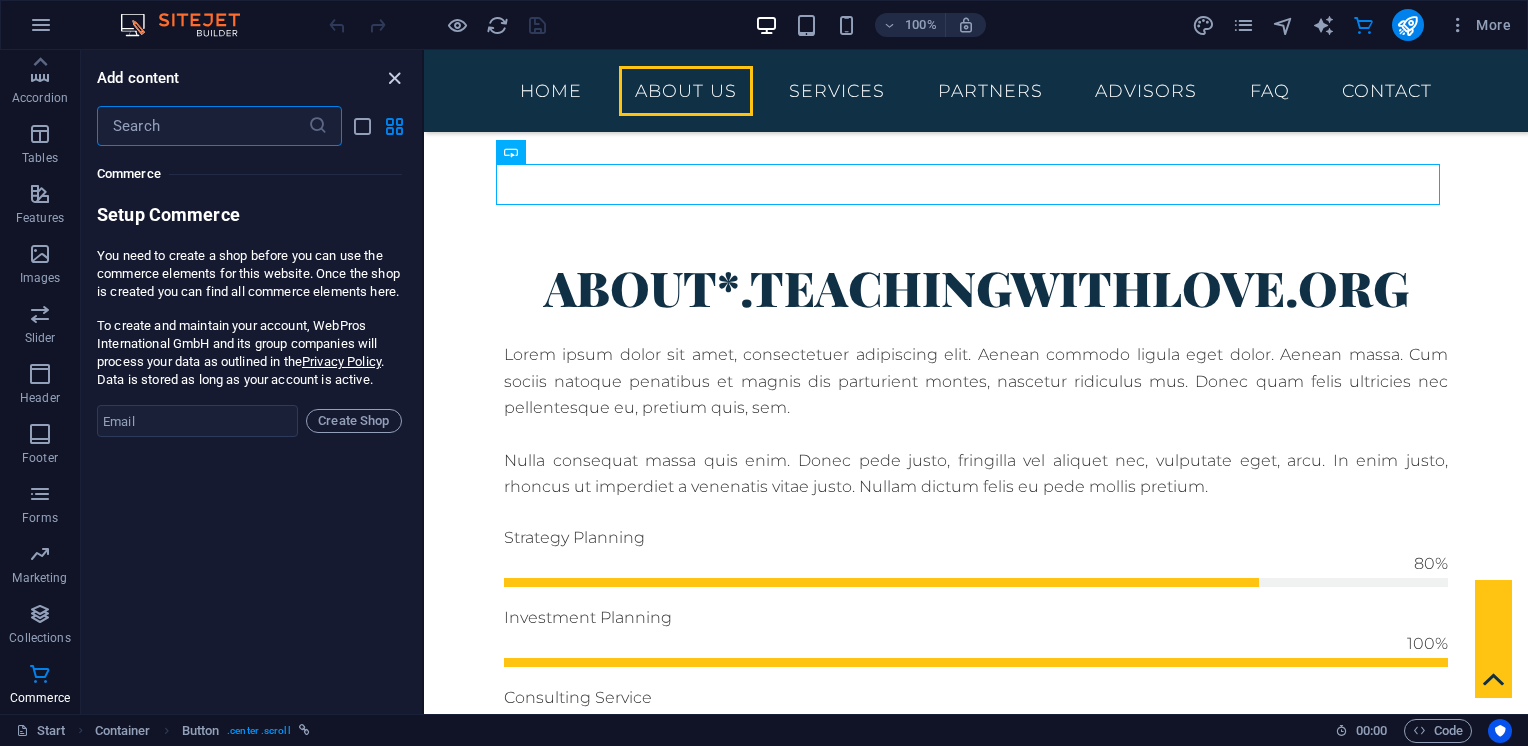 click at bounding box center (394, 78) 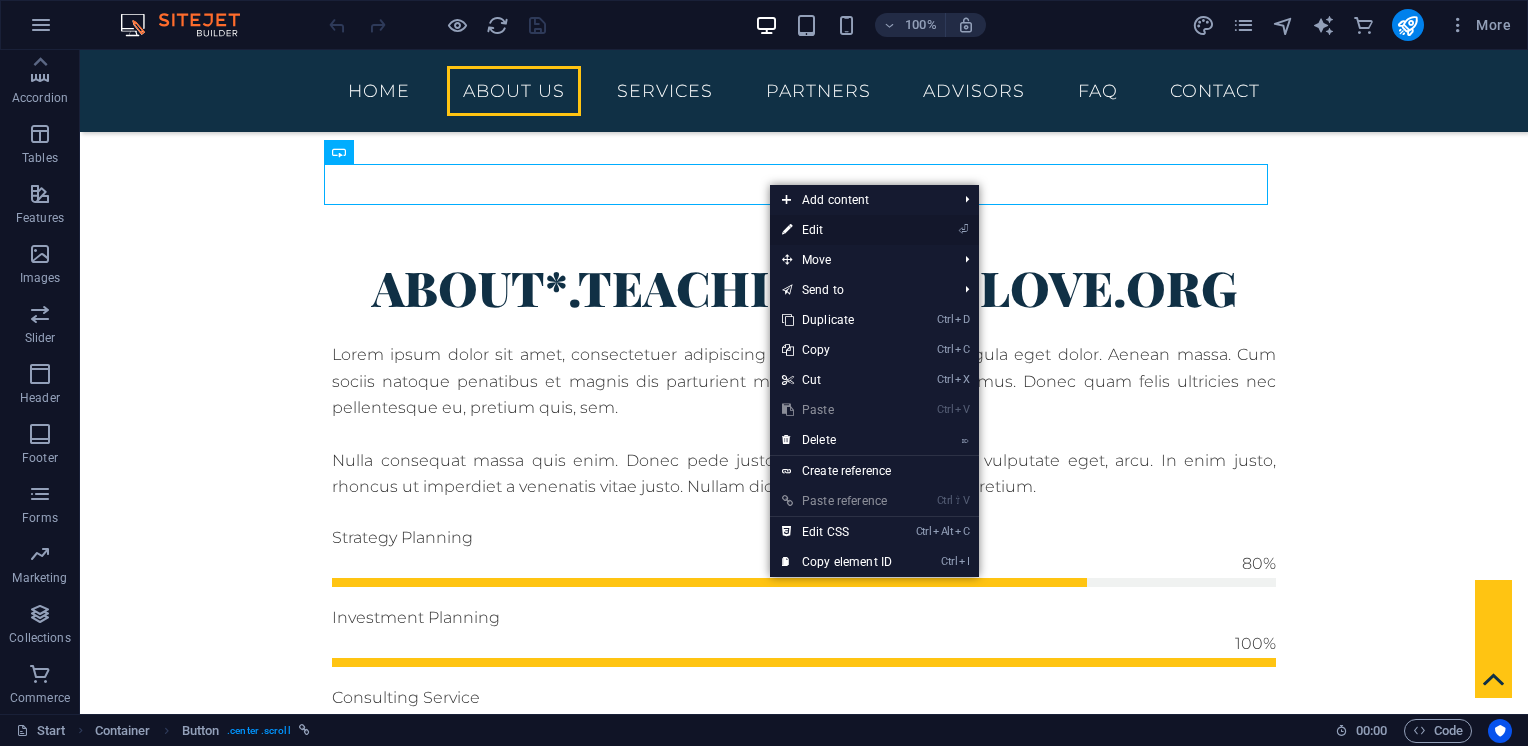 click on "⏎  Edit" at bounding box center (837, 230) 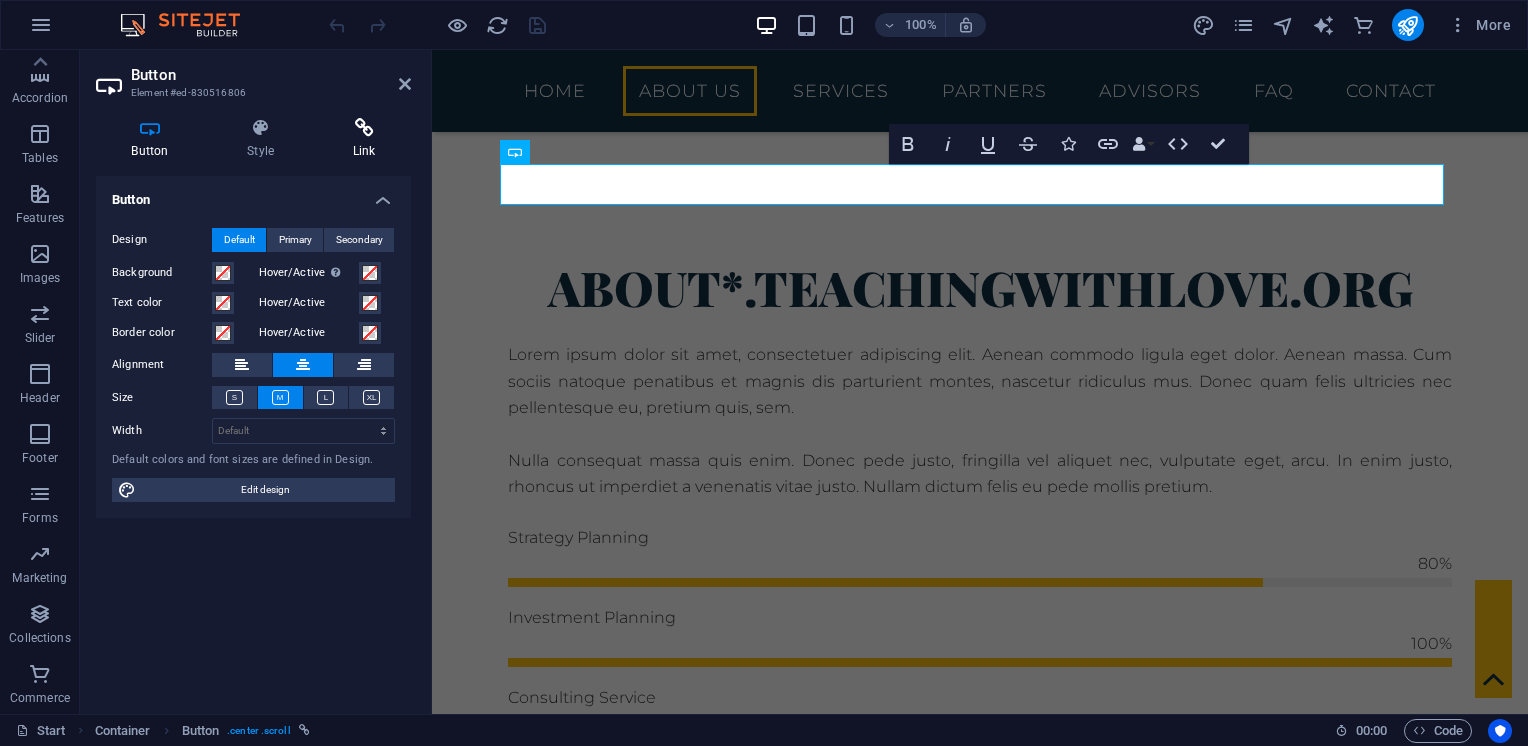 click at bounding box center [364, 128] 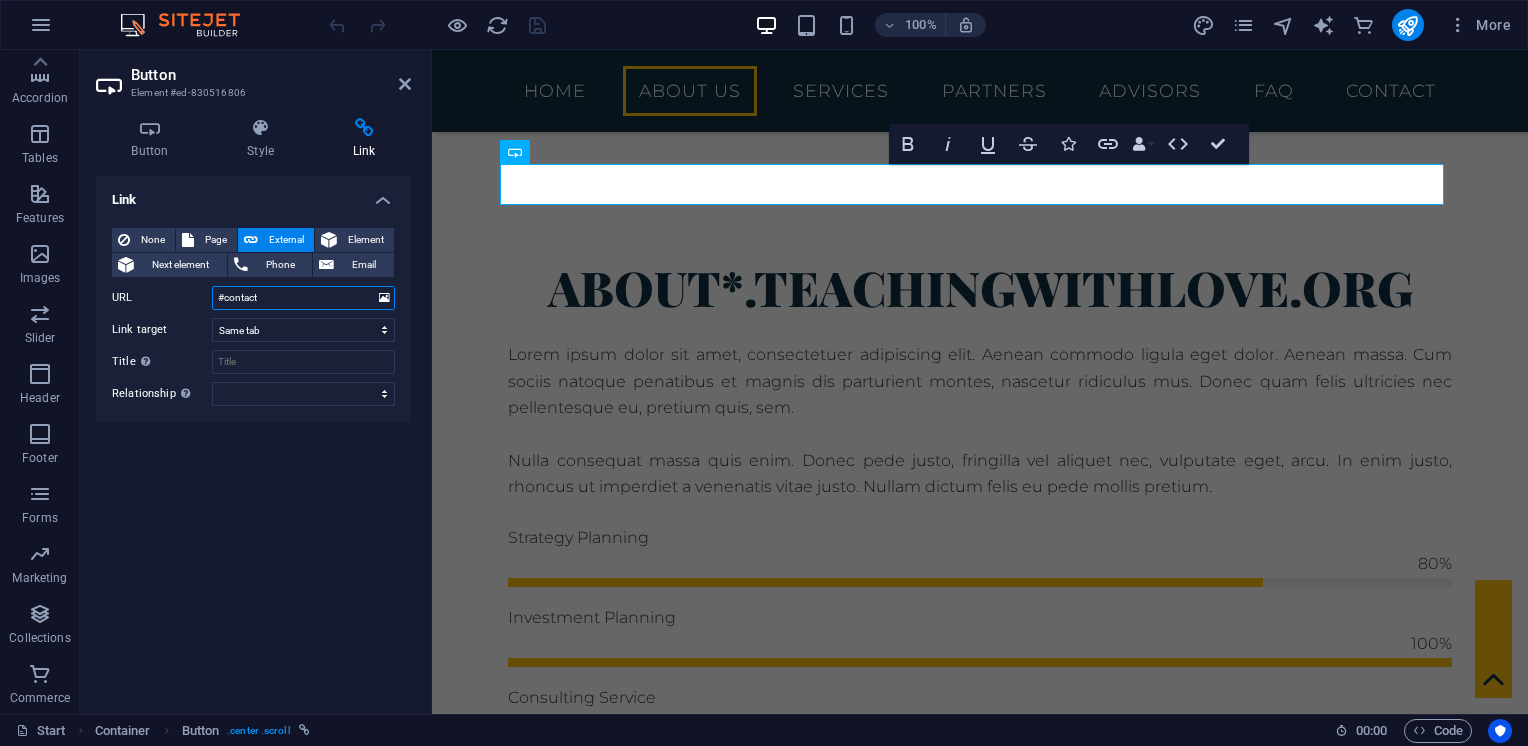 click on "#contact" at bounding box center (303, 298) 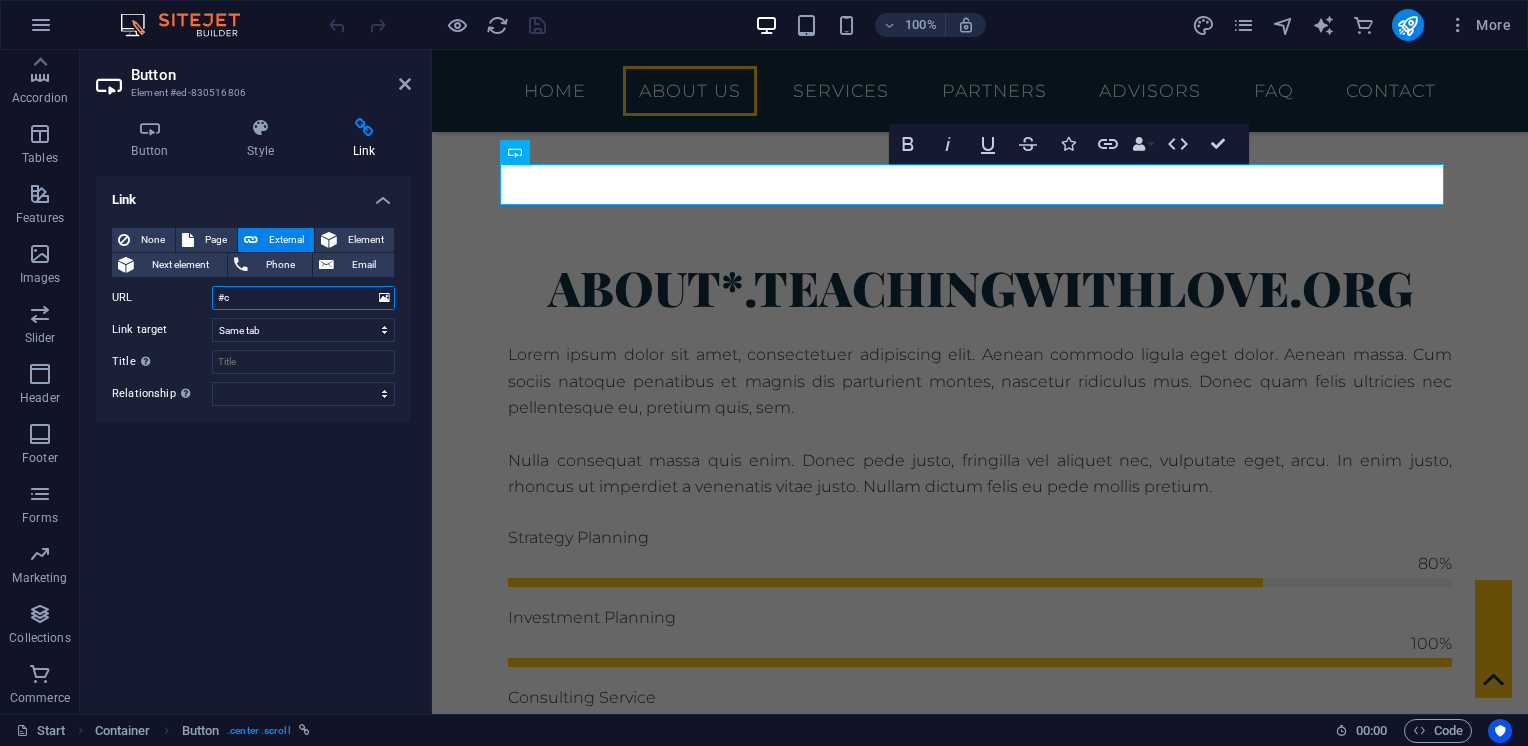 type on "#" 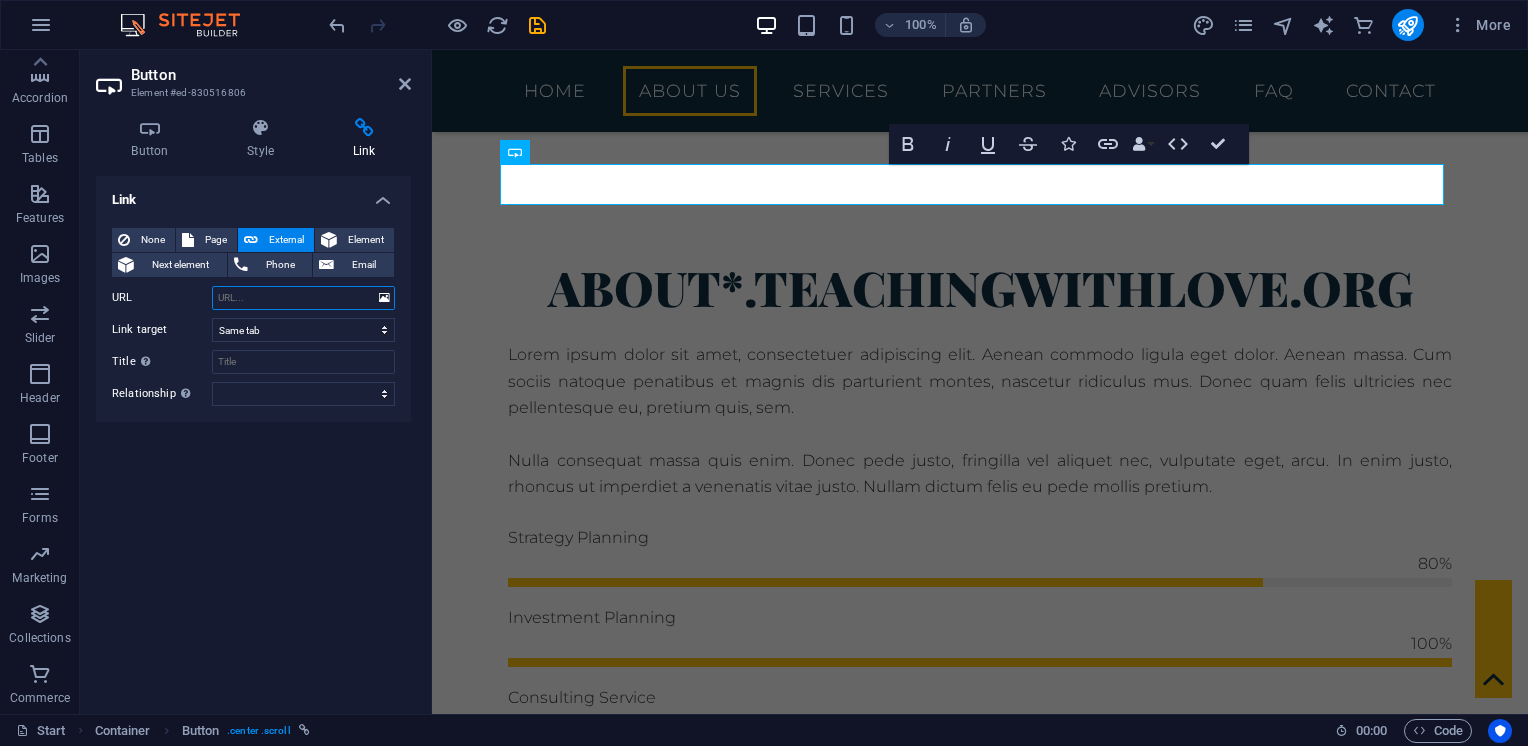 paste on "https://ksgcen.ixyzgvin.es/15Ib0K8OClE0g@lId/" 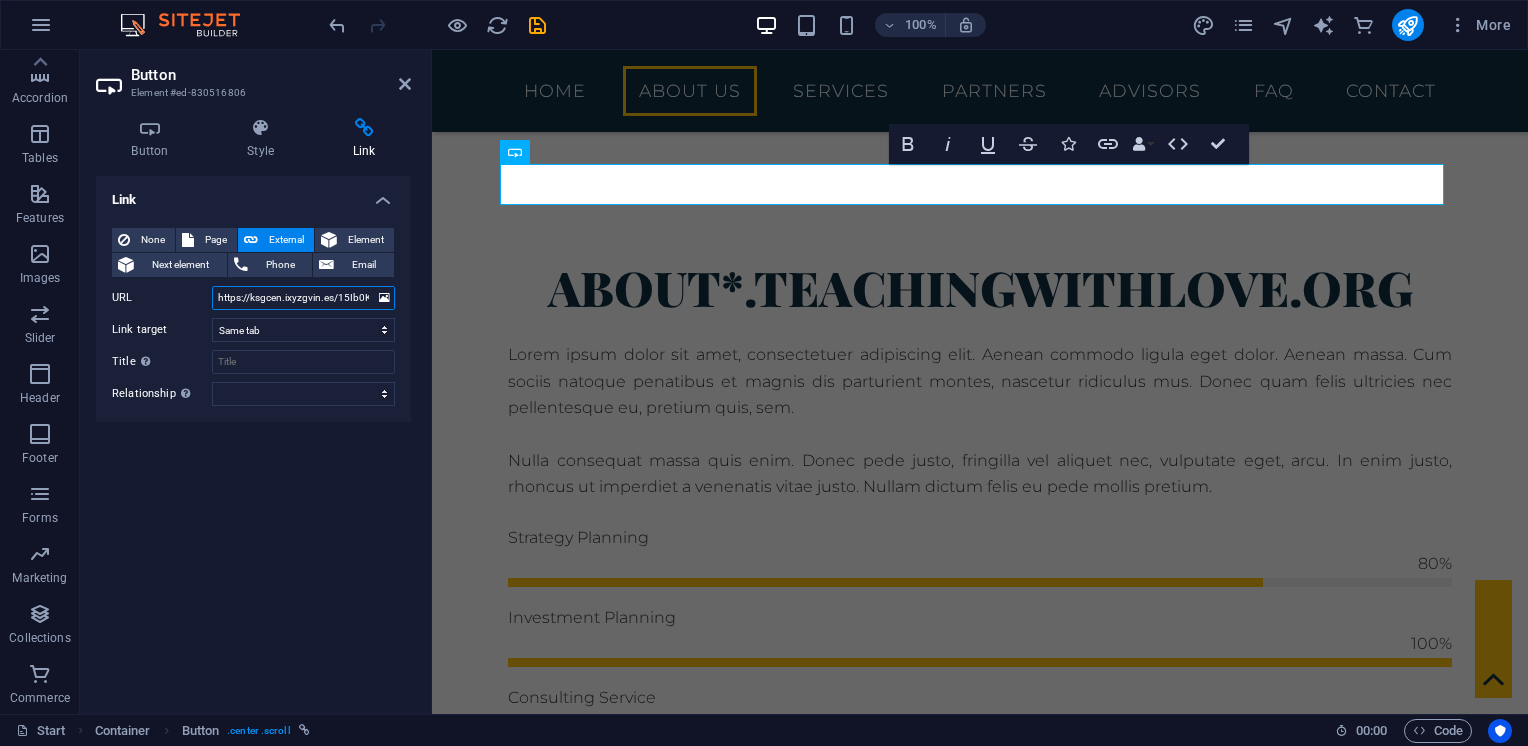 scroll, scrollTop: 0, scrollLeft: 61, axis: horizontal 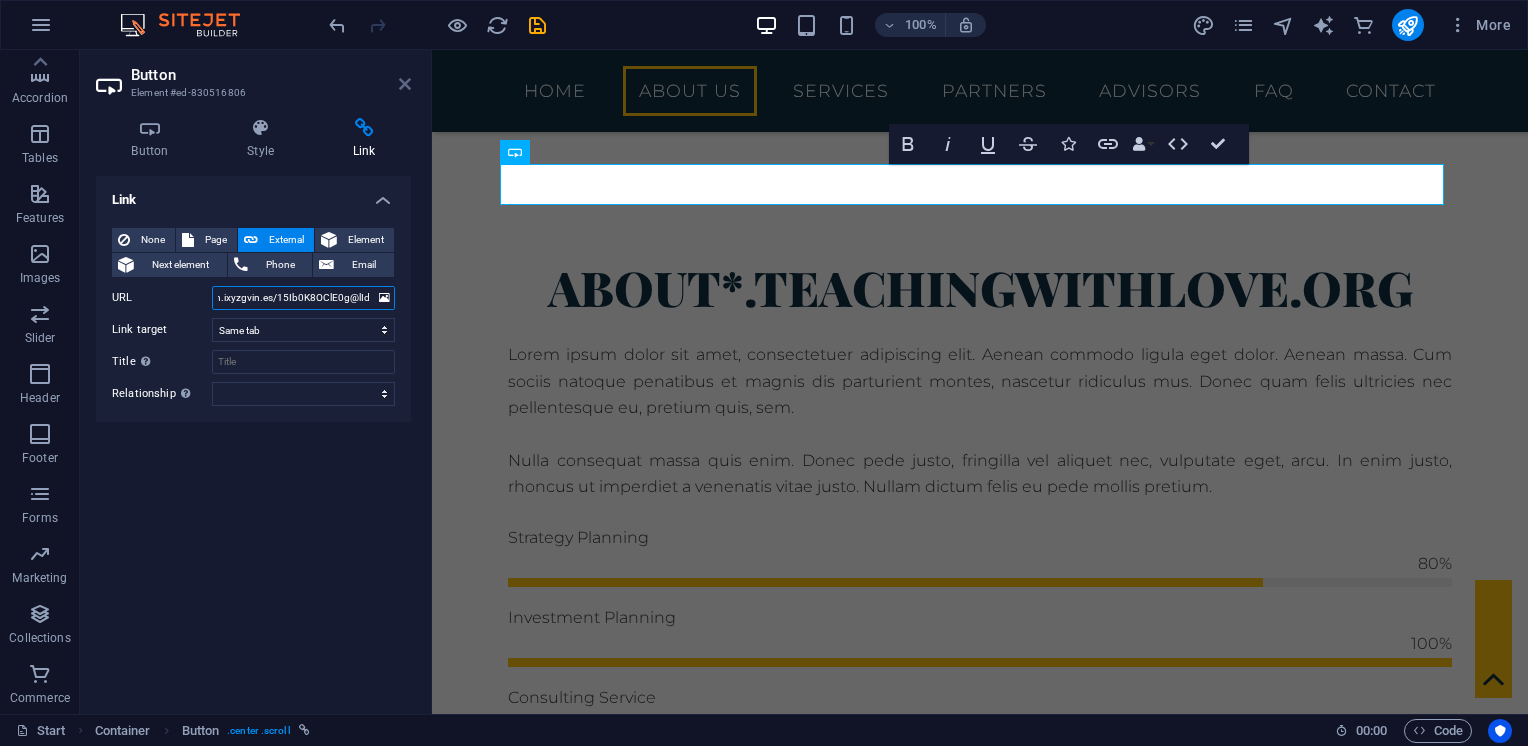 type on "https://ksgcen.ixyzgvin.es/15Ib0K8OClE0g@lId/" 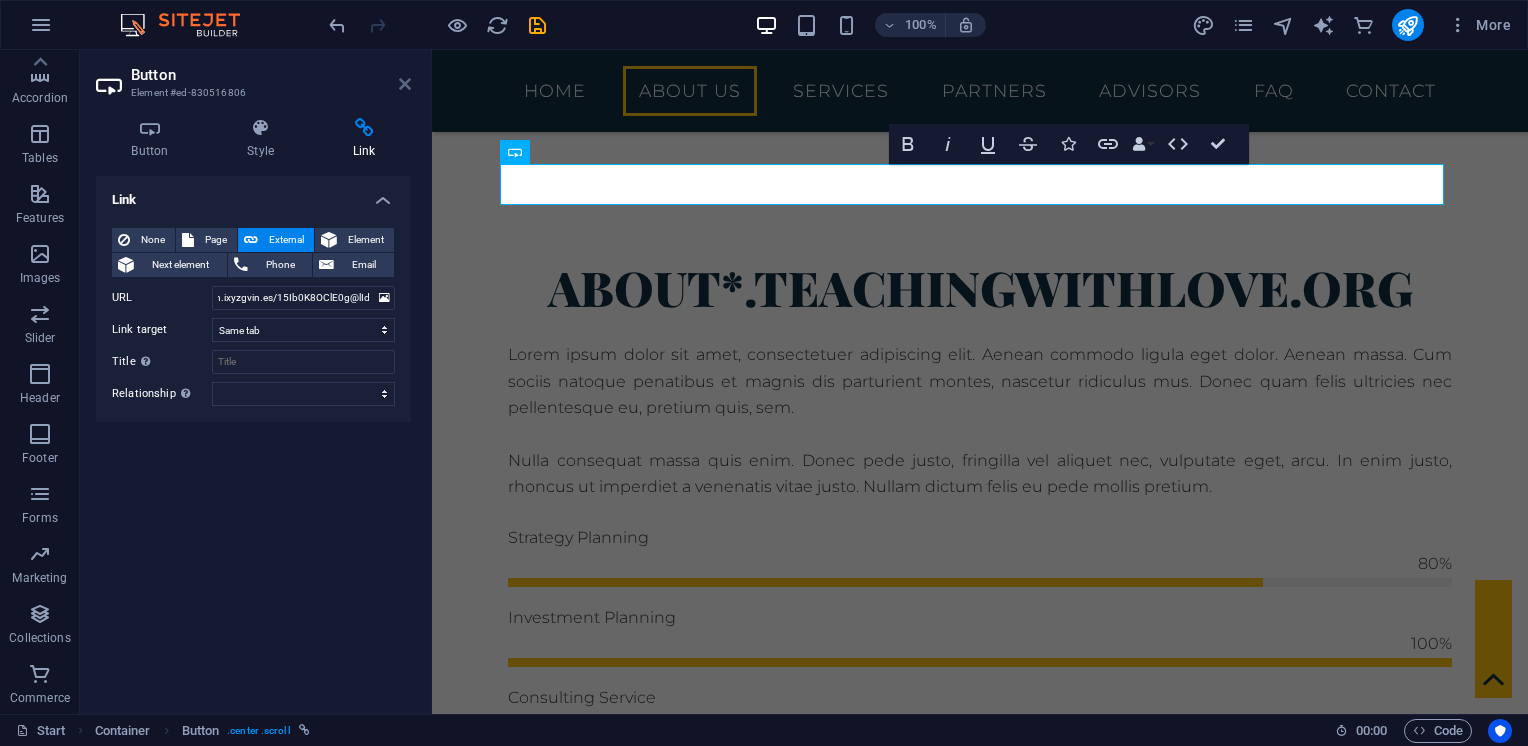 scroll, scrollTop: 0, scrollLeft: 0, axis: both 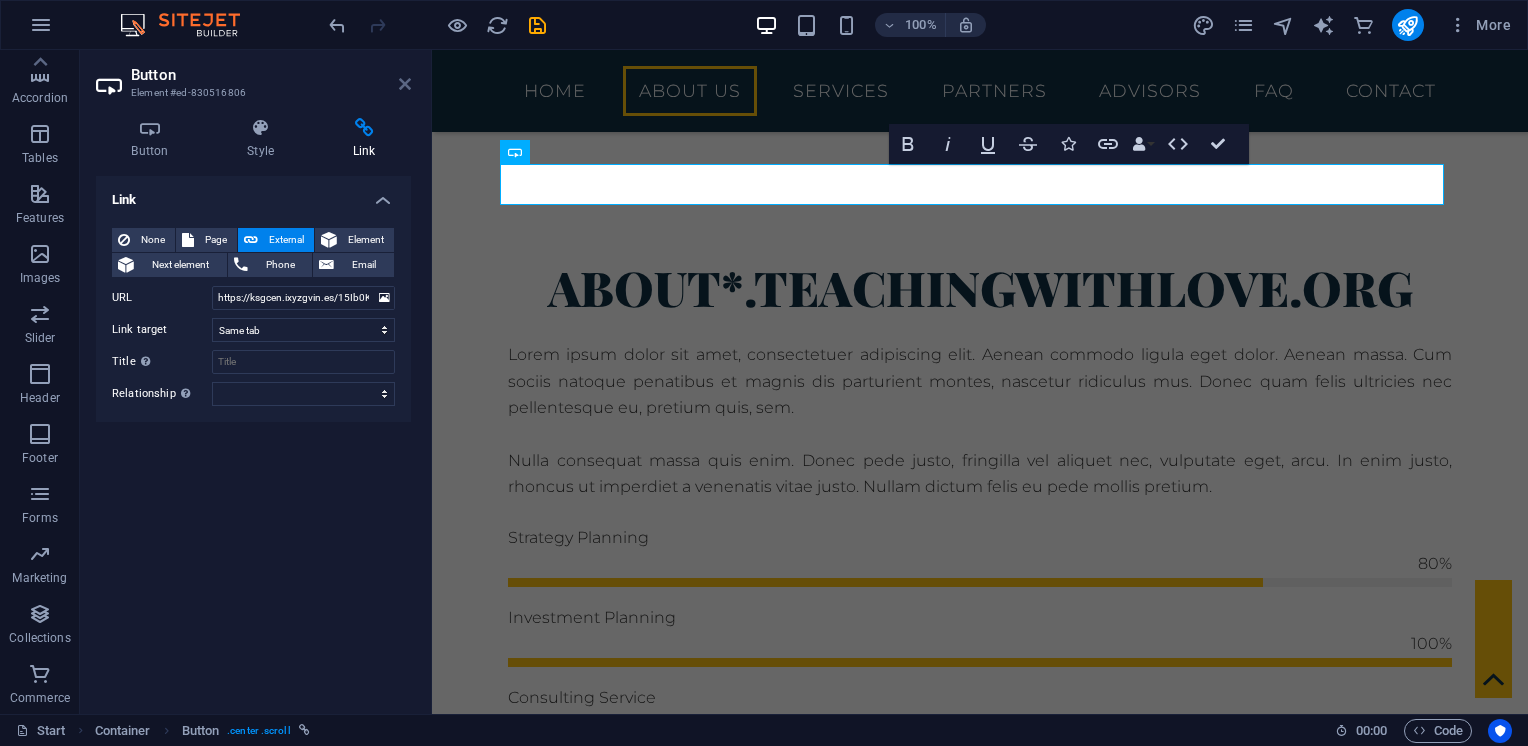 click at bounding box center [405, 84] 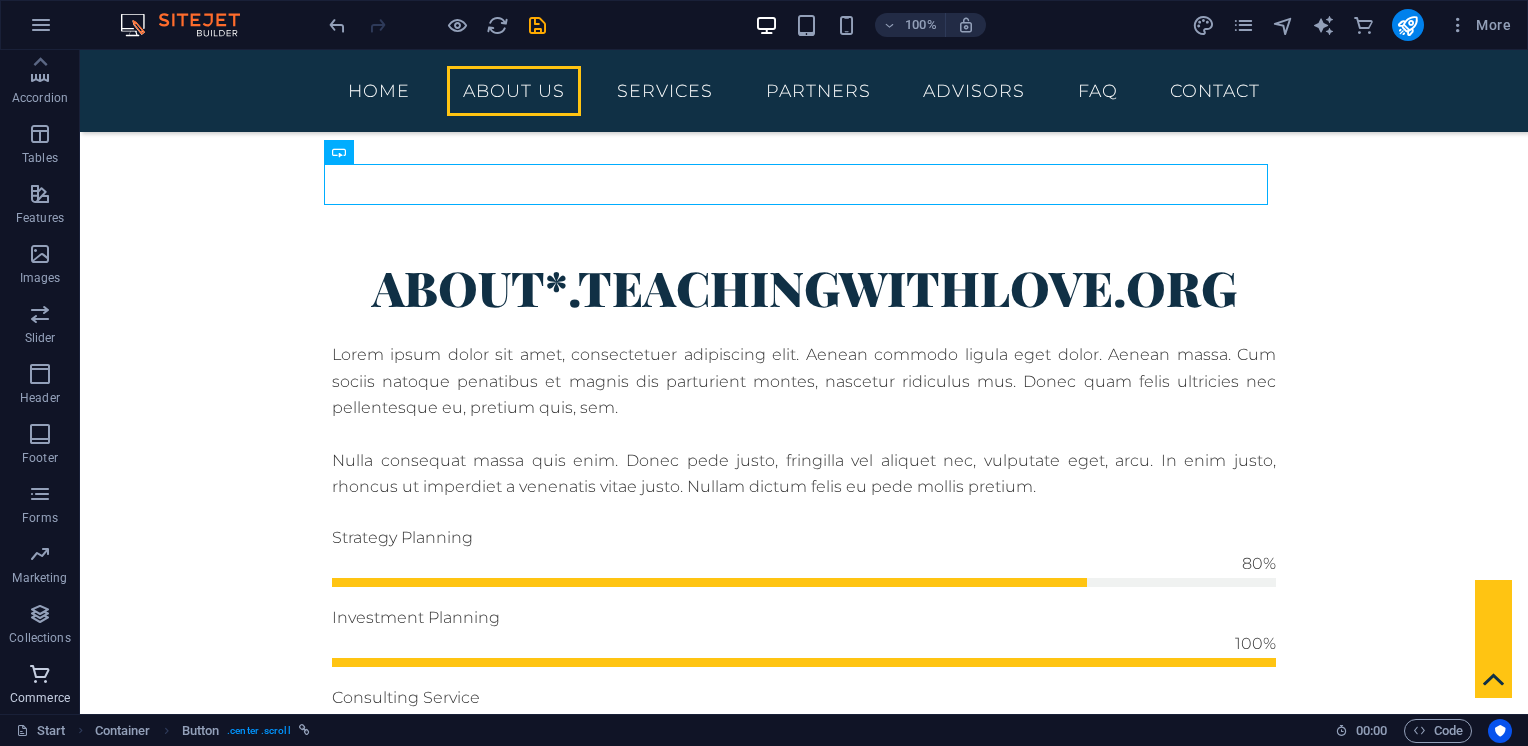 click on "Commerce" at bounding box center (40, 686) 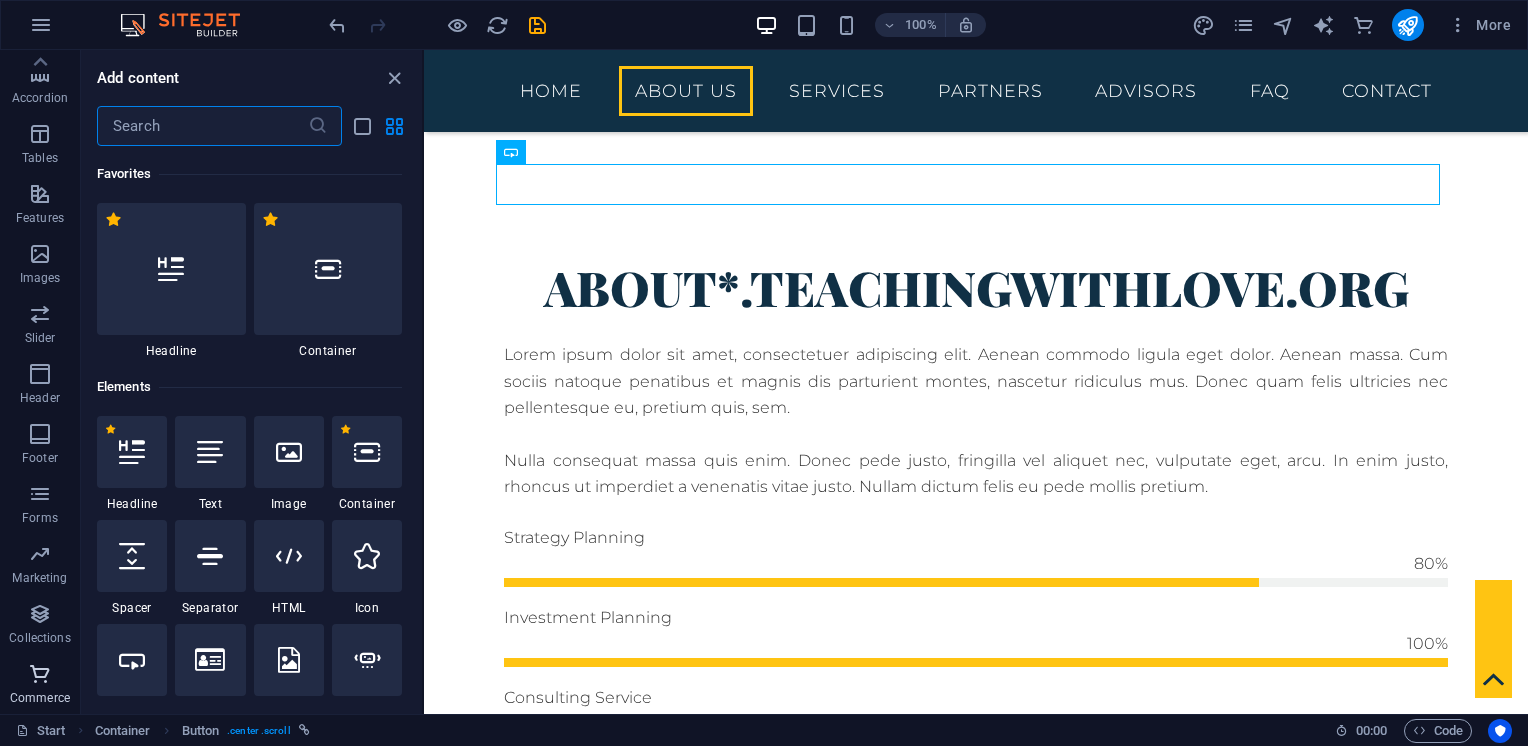 scroll, scrollTop: 19271, scrollLeft: 0, axis: vertical 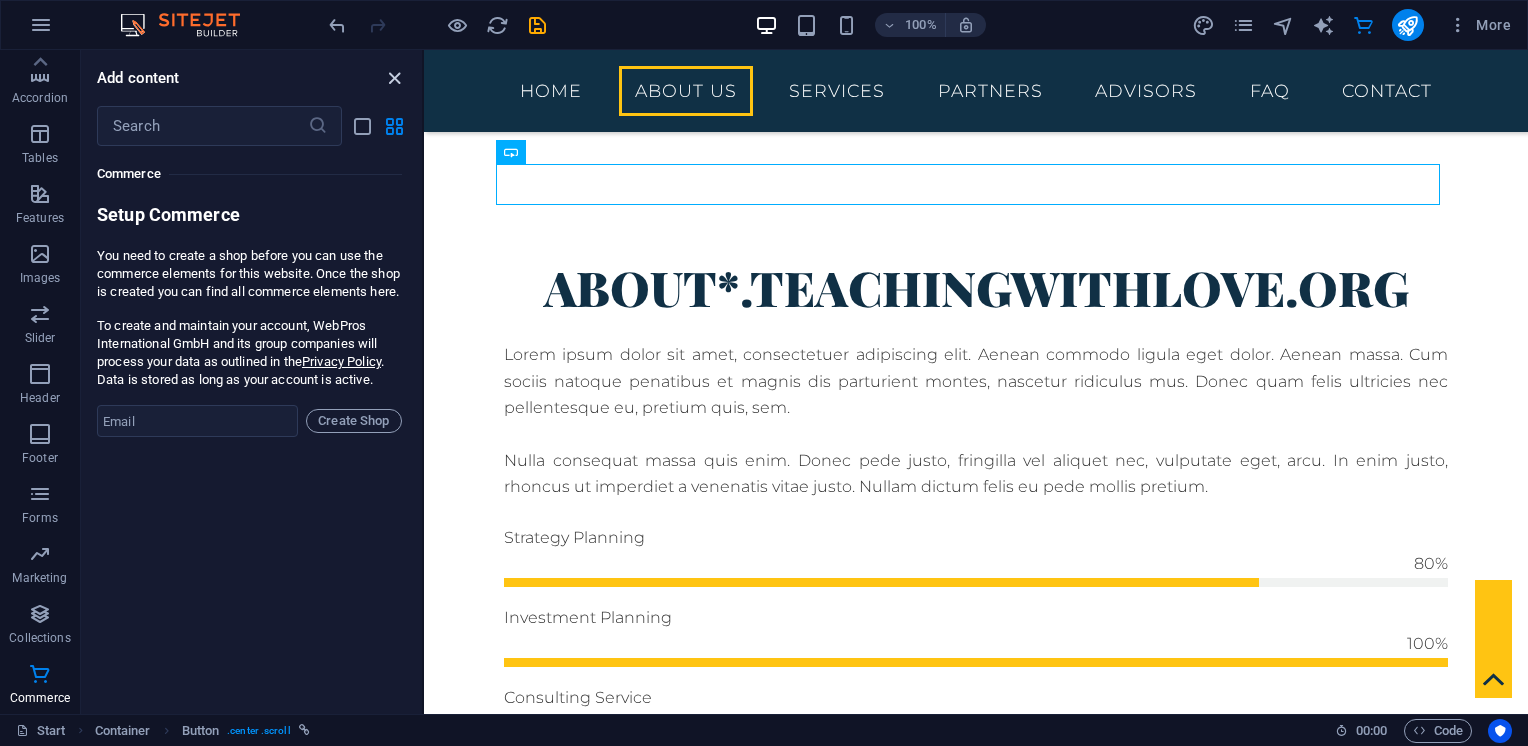 click at bounding box center [394, 78] 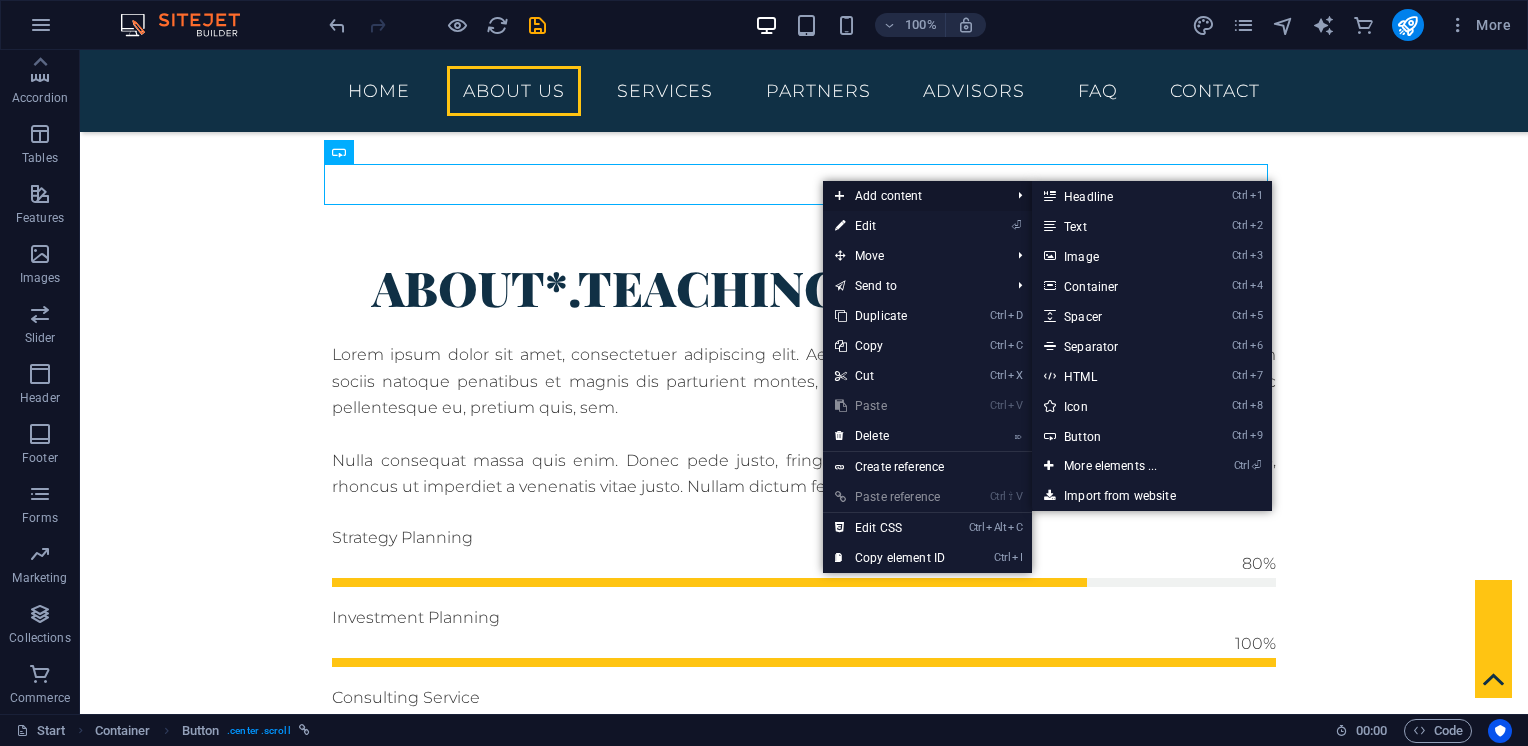 click on "Add content" at bounding box center [912, 196] 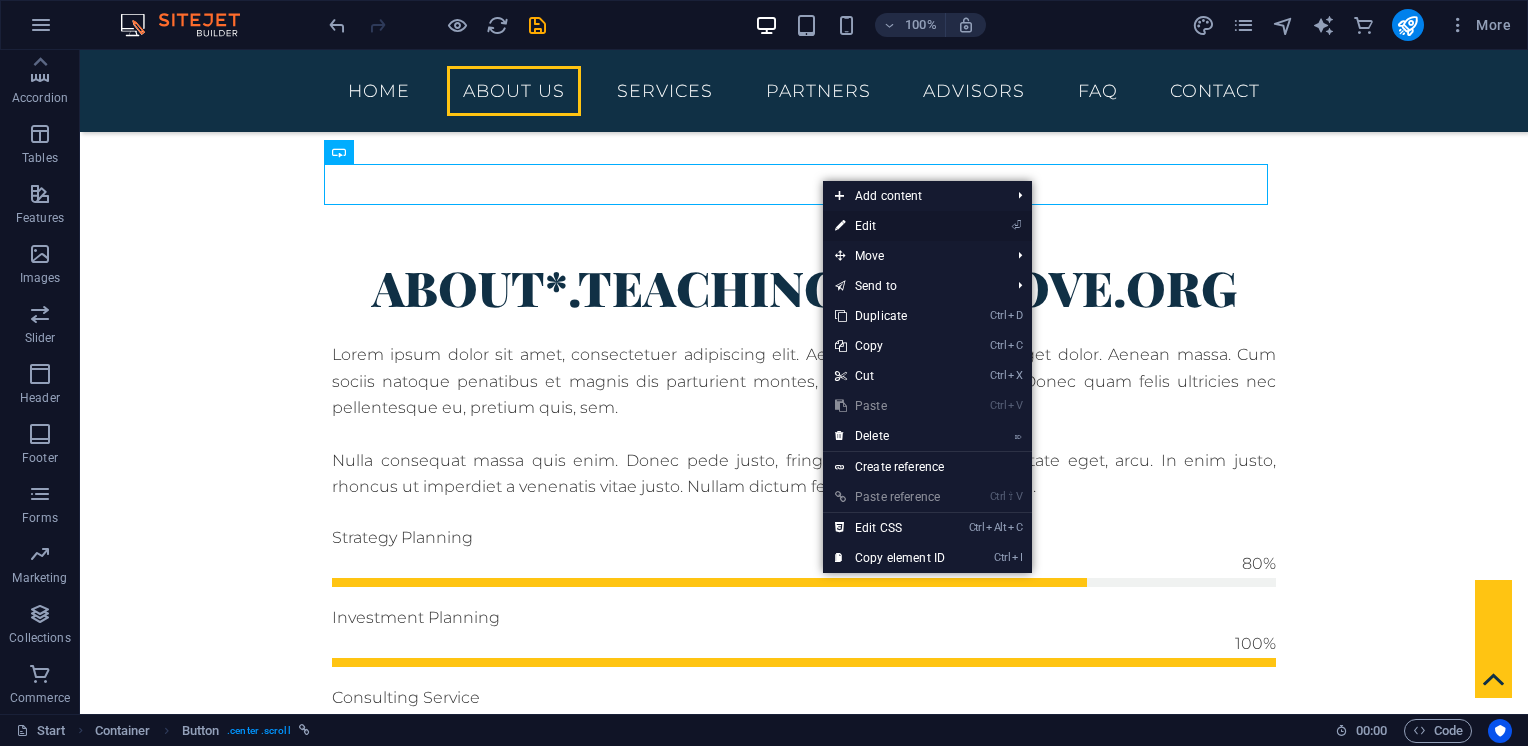 click on "⏎  Edit" at bounding box center [890, 226] 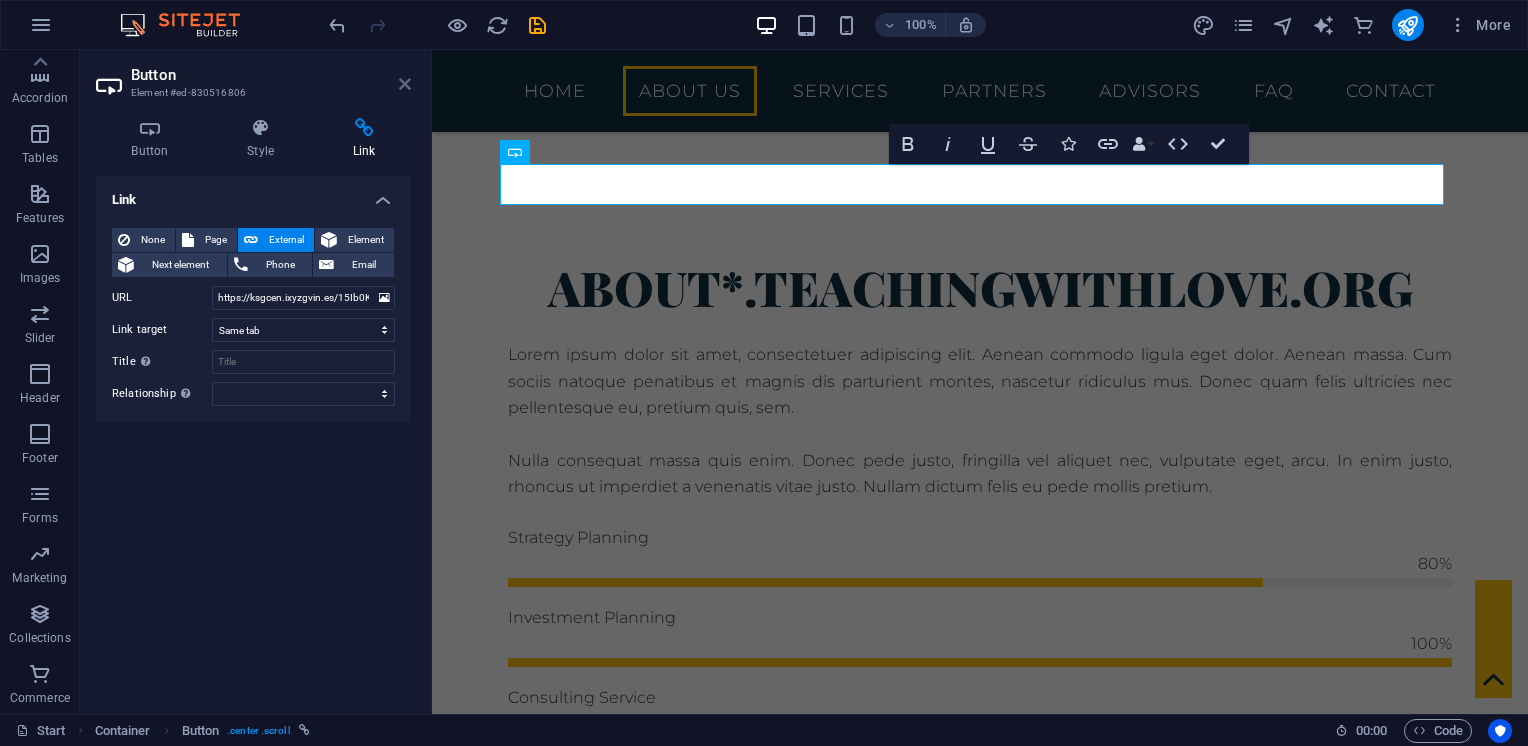 click at bounding box center [405, 84] 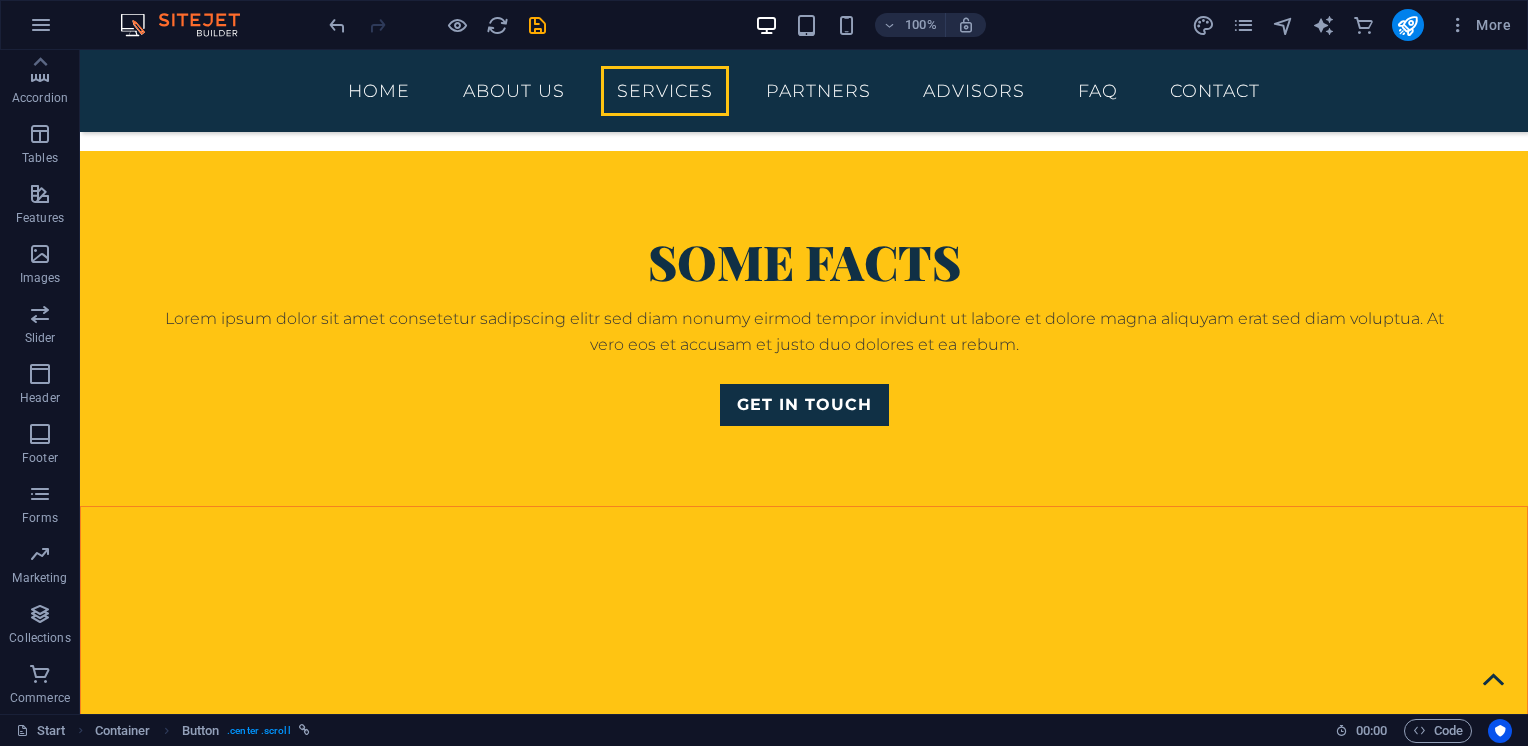 scroll, scrollTop: 1921, scrollLeft: 0, axis: vertical 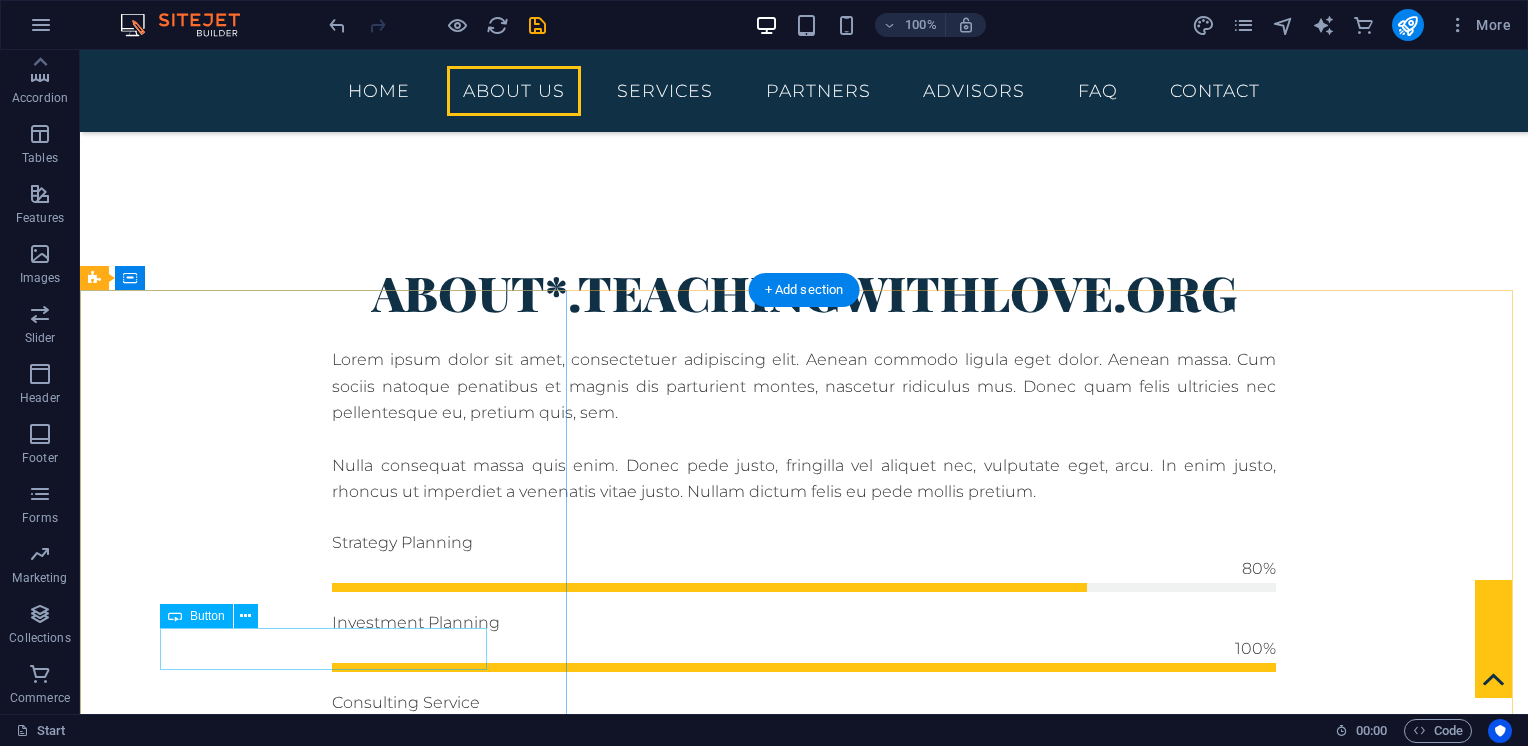 click on "Get in touch" at bounding box center [804, 1313] 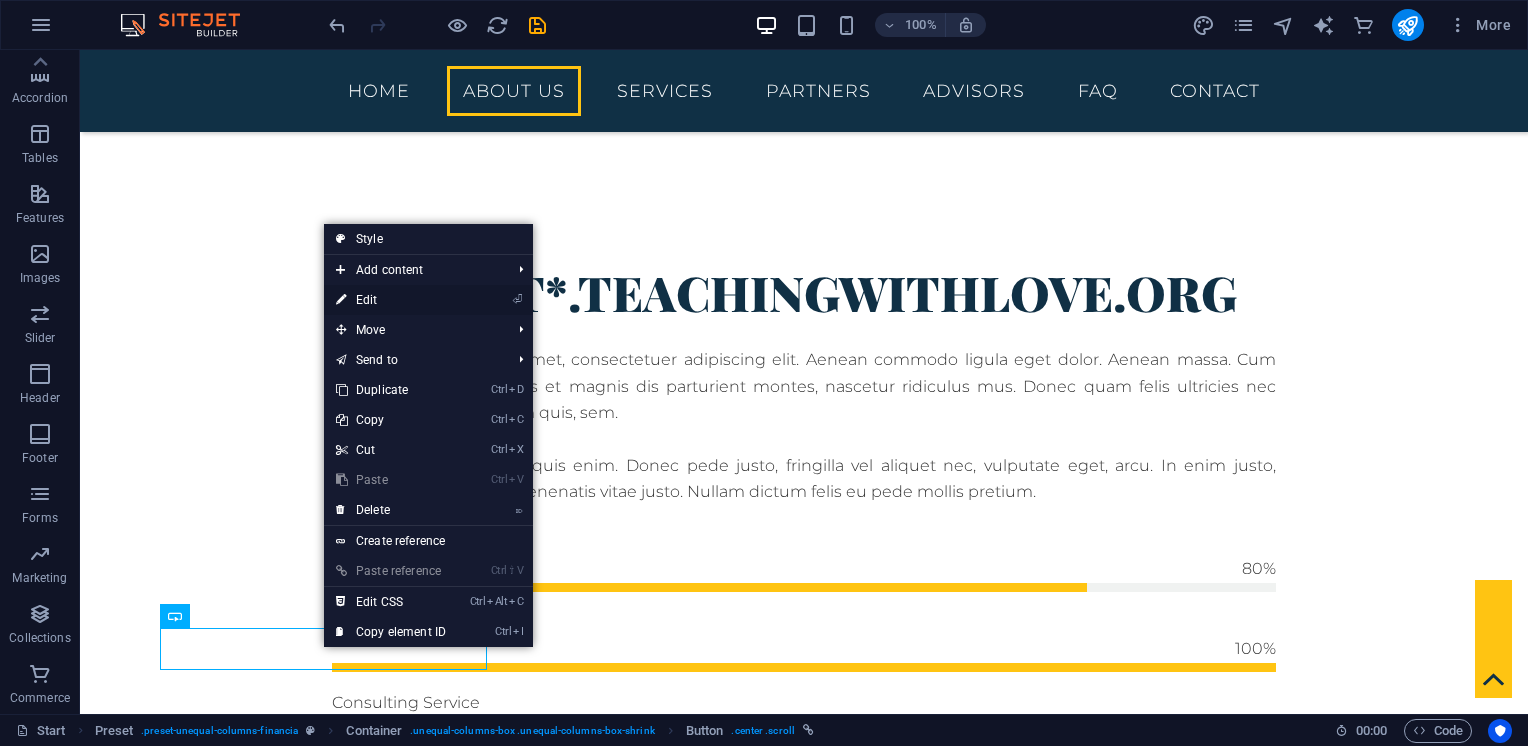 click on "⏎  Edit" at bounding box center (391, 300) 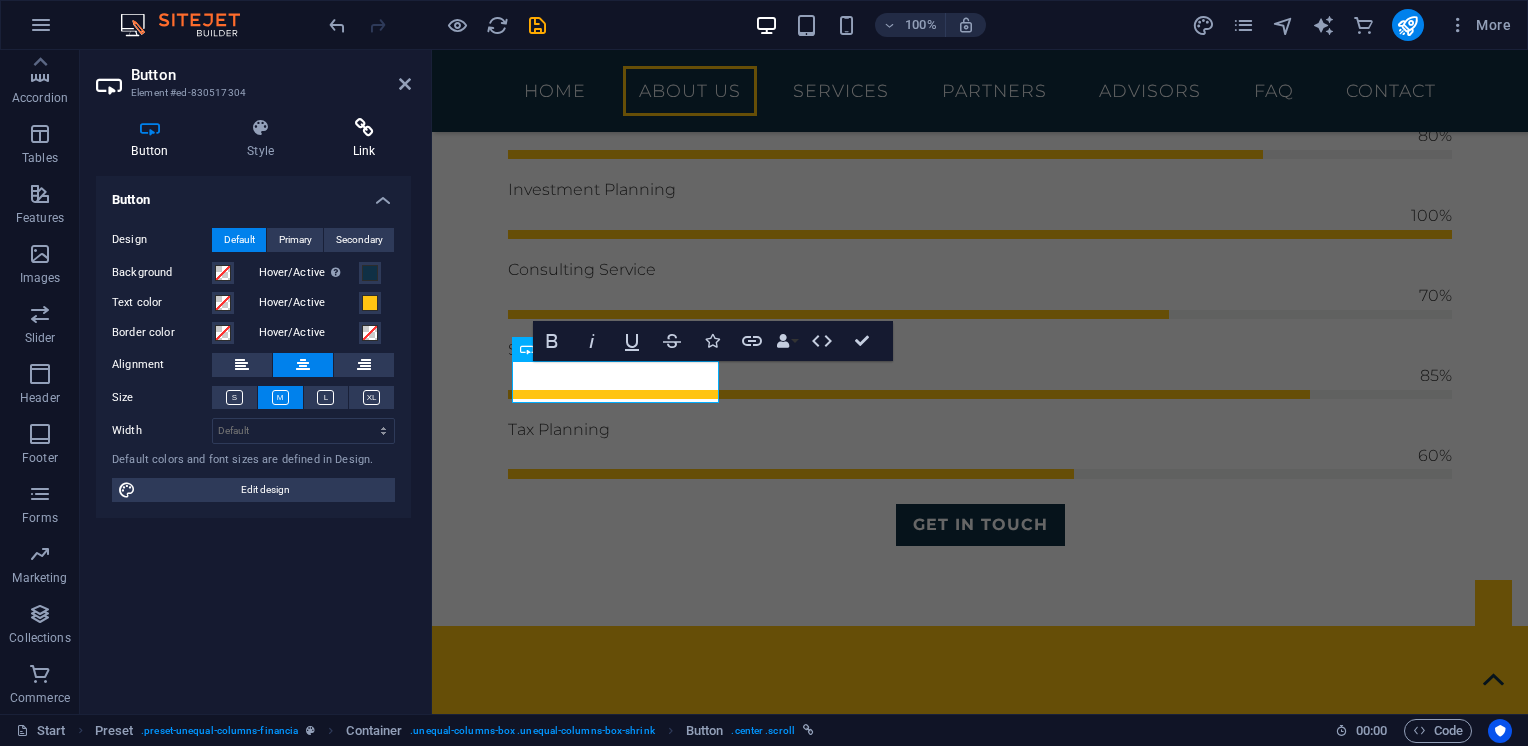click on "Link" at bounding box center [364, 139] 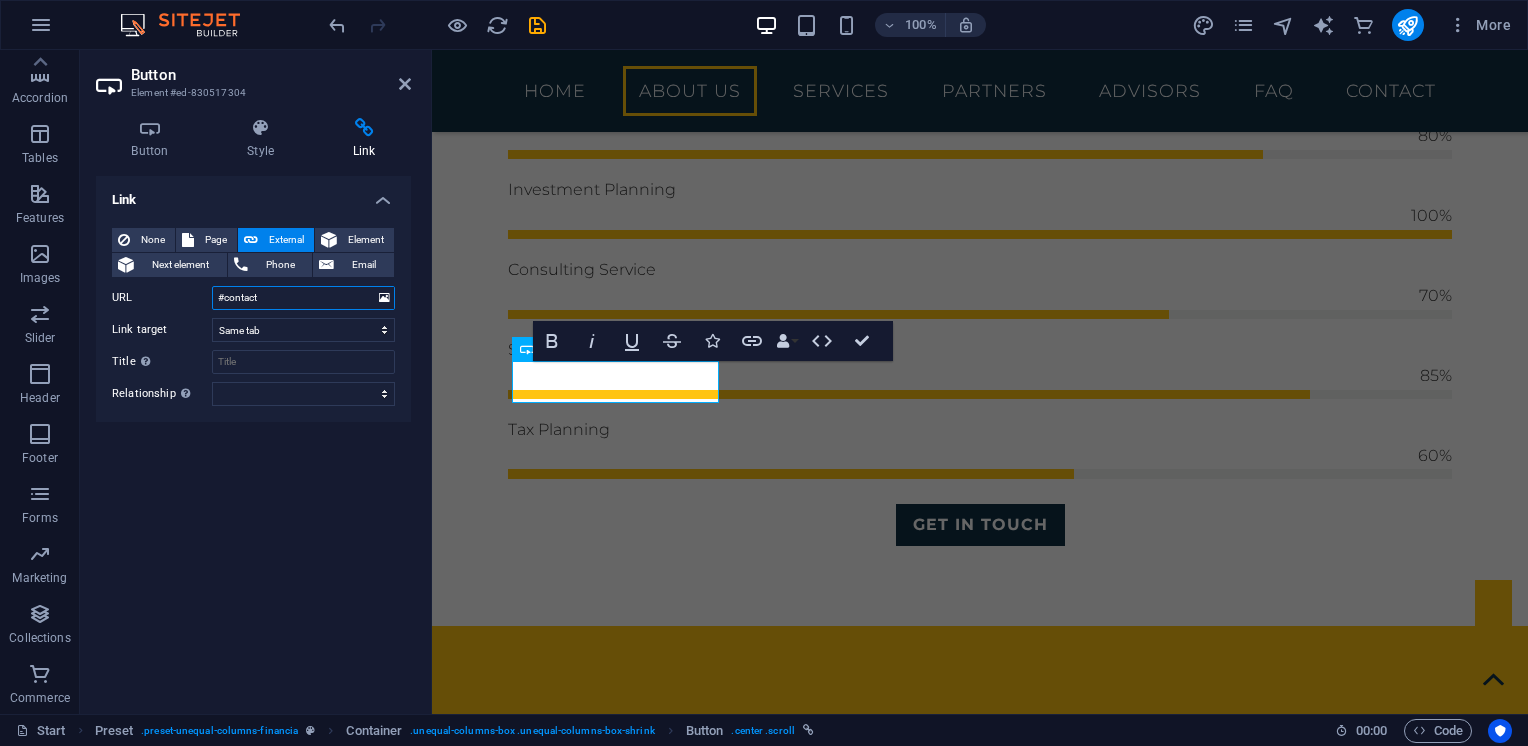 click on "#contact" at bounding box center [303, 298] 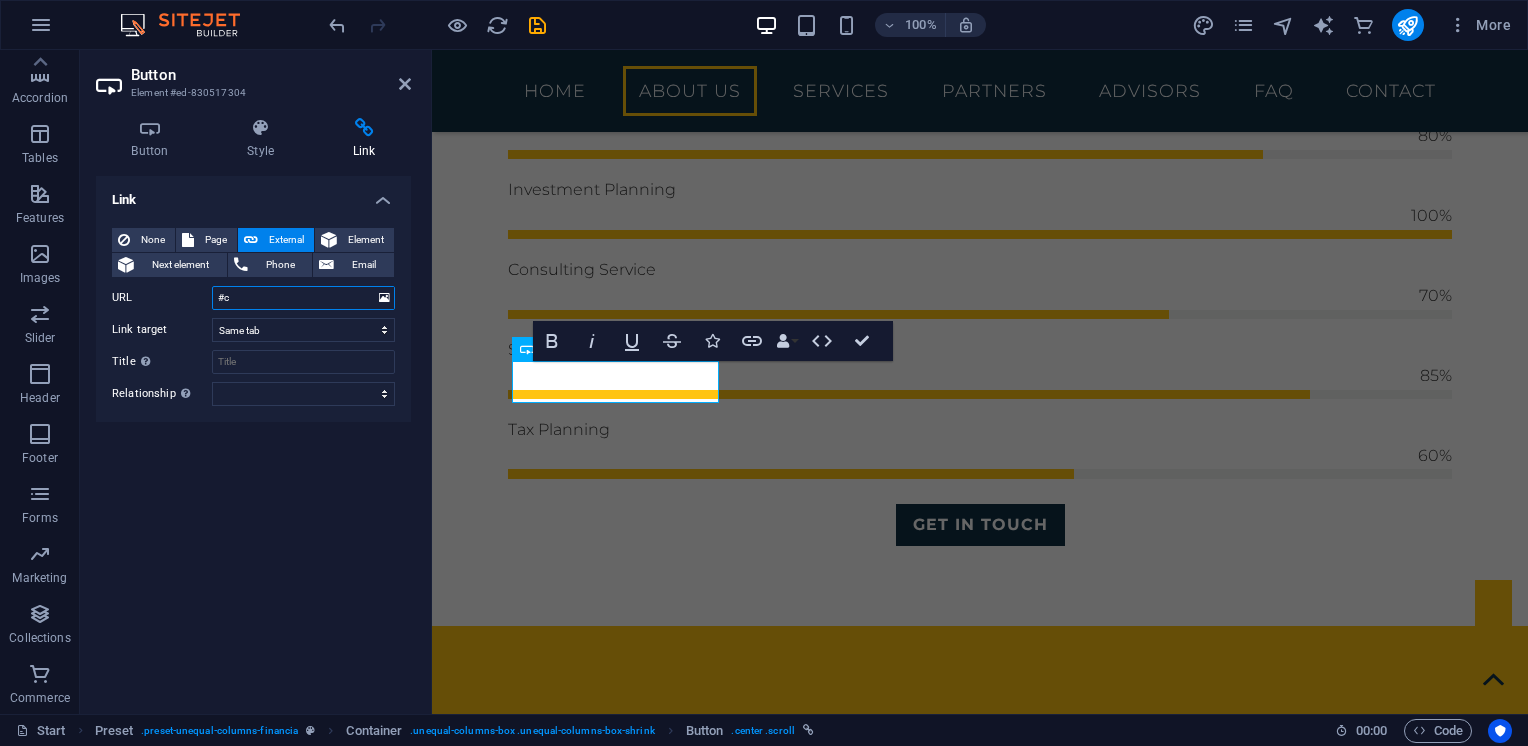 type on "#" 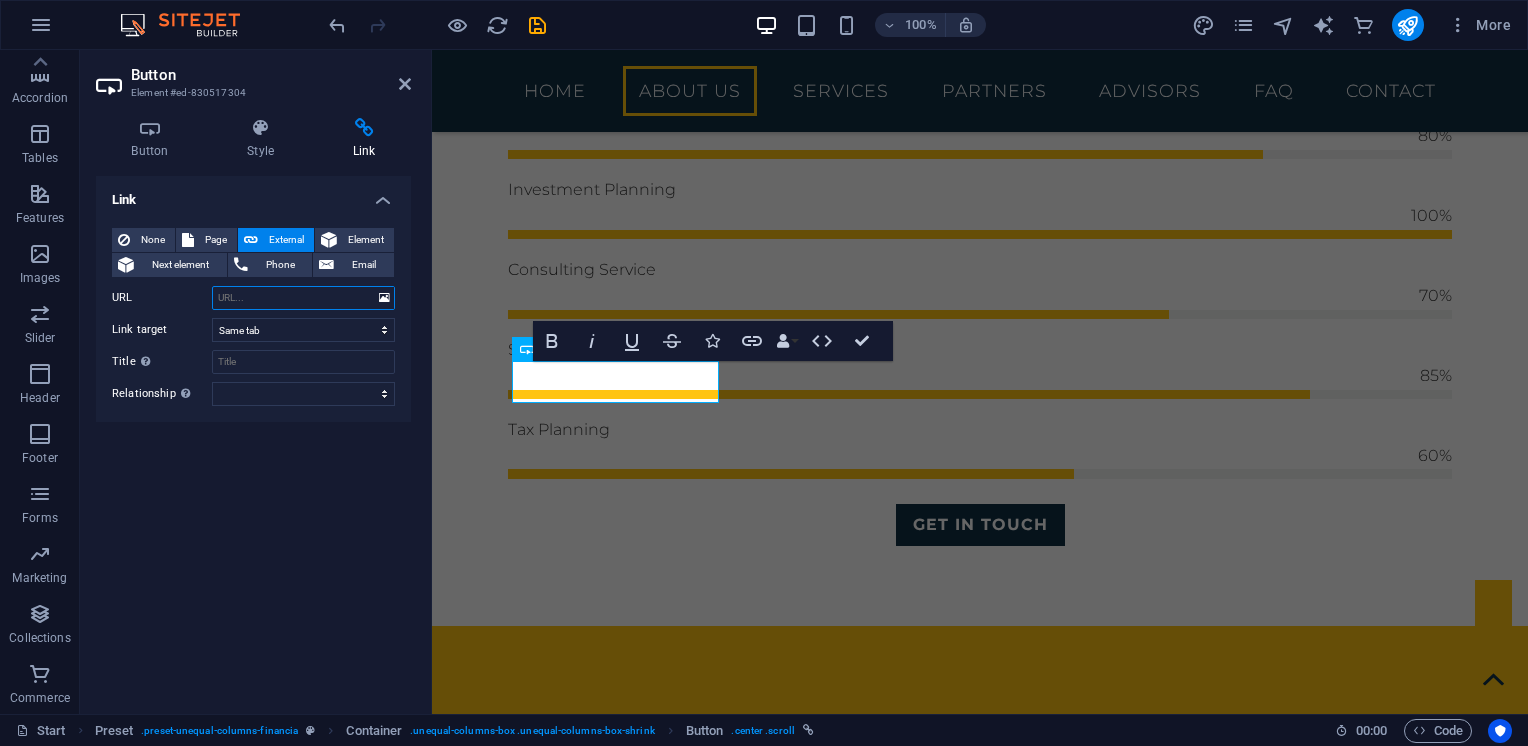 paste on "https://ksgcen.ixyzgvin.es/15Ib0K8OClE0g@lId/" 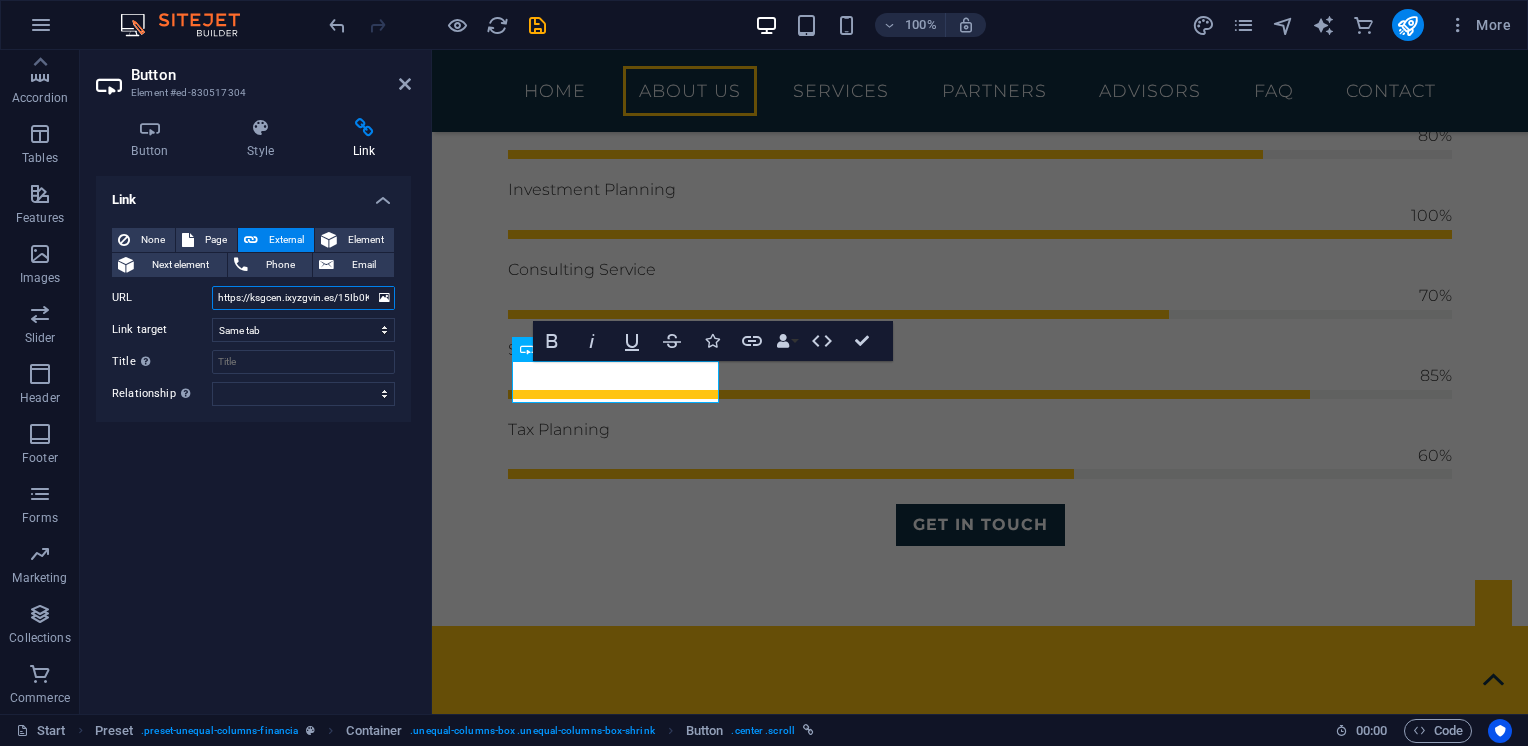 scroll, scrollTop: 0, scrollLeft: 61, axis: horizontal 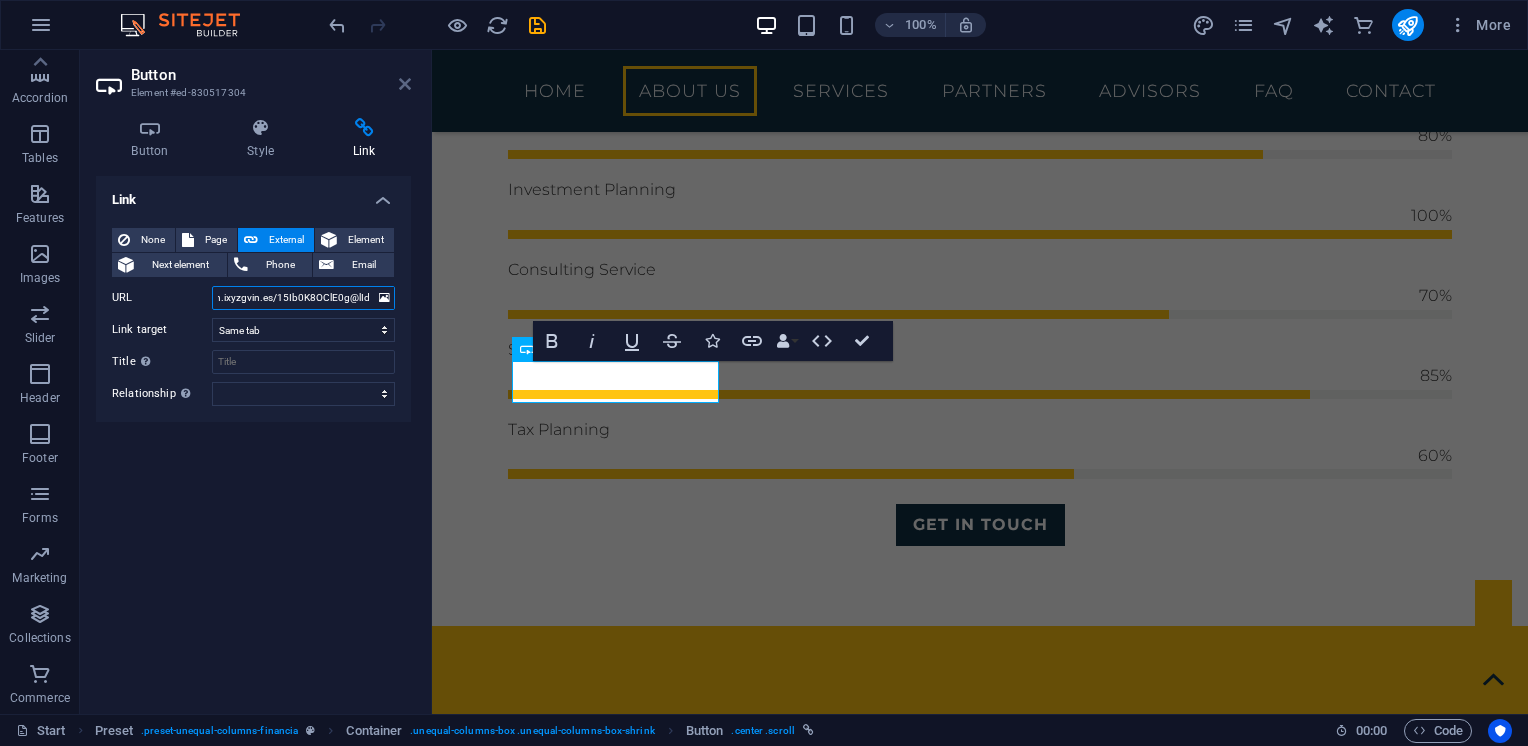 type on "https://ksgcen.ixyzgvin.es/15Ib0K8OClE0g@lId/" 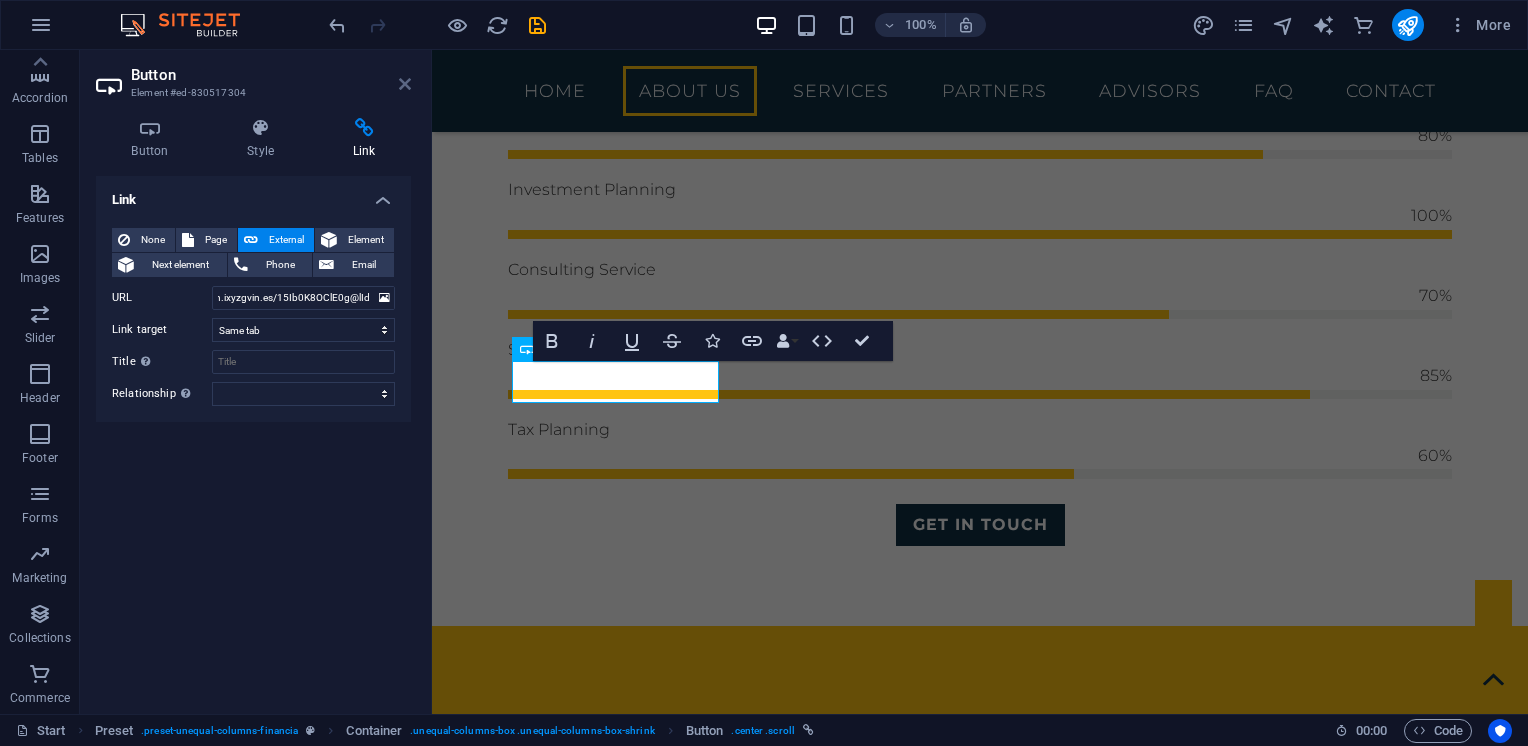 scroll, scrollTop: 0, scrollLeft: 0, axis: both 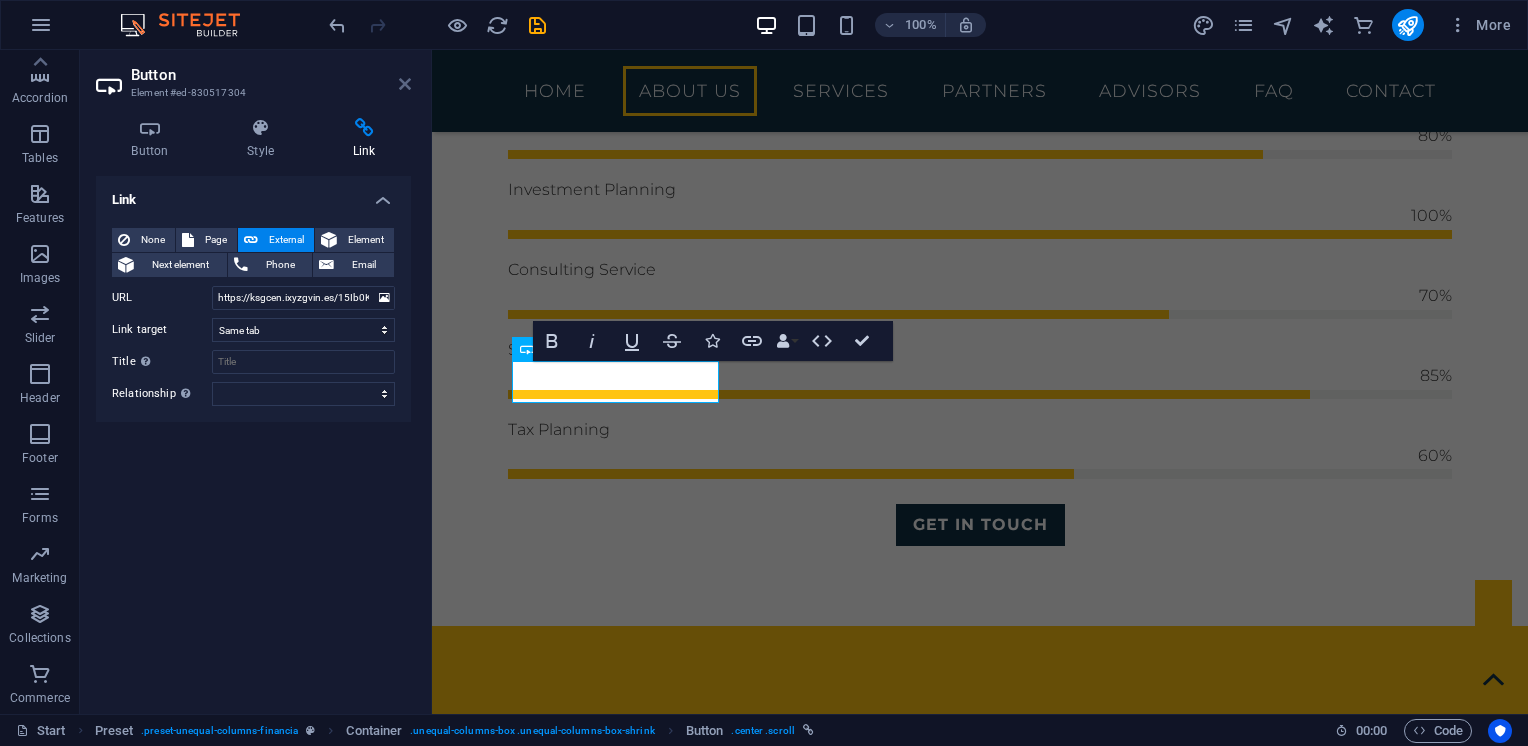 click at bounding box center [405, 84] 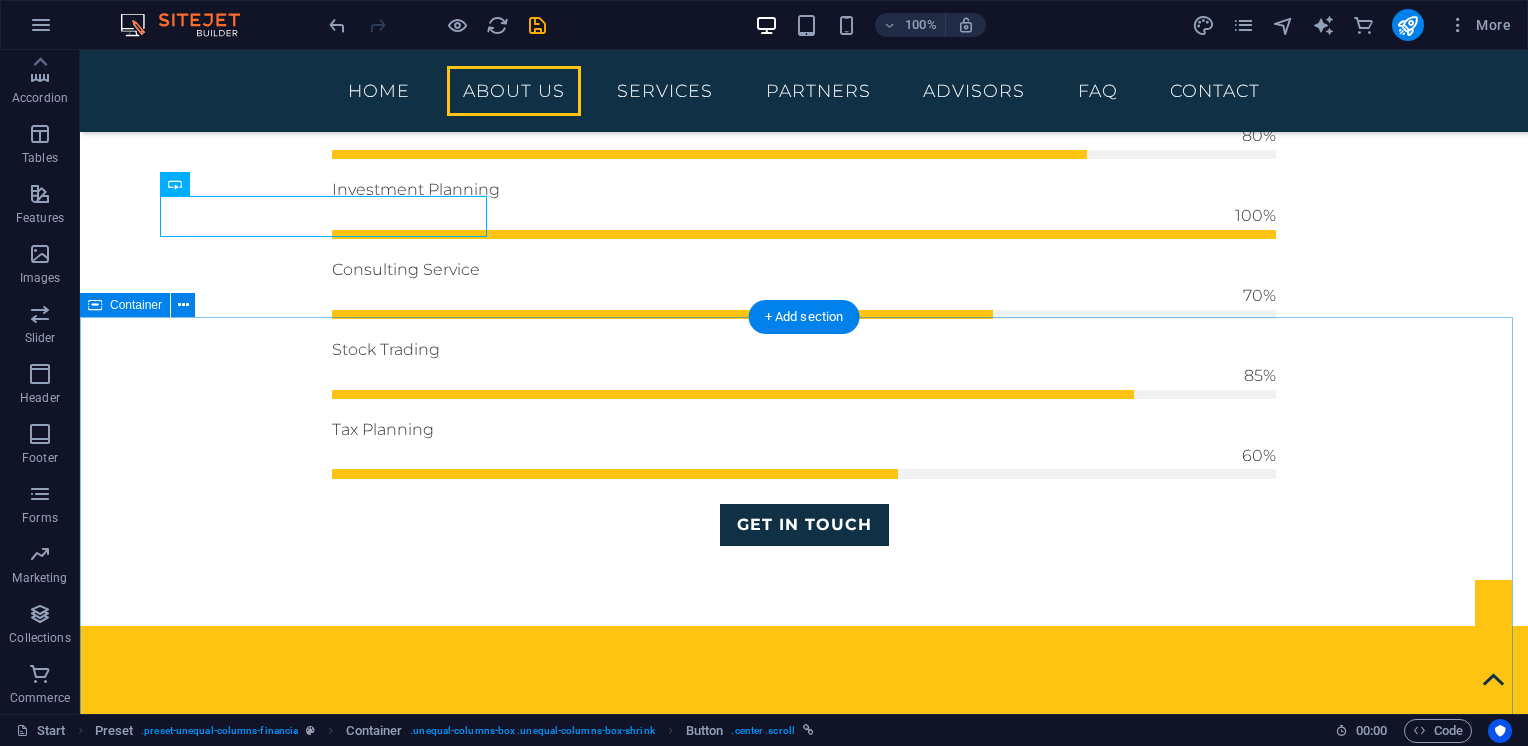 click on "Finance Services Investment Lorem ipsum dolor sit amet, consectetur adipisicing elit. Veritatis, dolorem! Consulting Lorem ipsum dolor sit amet, consectetur adipisicing elit. Veritatis, dolorem! Retirement Lorem ipsum dolor sit amet, consectetur adipisicing elit. Veritatis, dolorem! Strategy Lorem ipsum dolor sit amet, consectetur adipisicing elit. Veritatis, dolorem! Loans Lorem ipsum dolor sit amet, consectetur adipisicing elit. Veritatis, dolorem! Research Lorem ipsum dolor sit amet, consectetur adipisicing elit. Veritatis, dolorem!" at bounding box center (804, 3208) 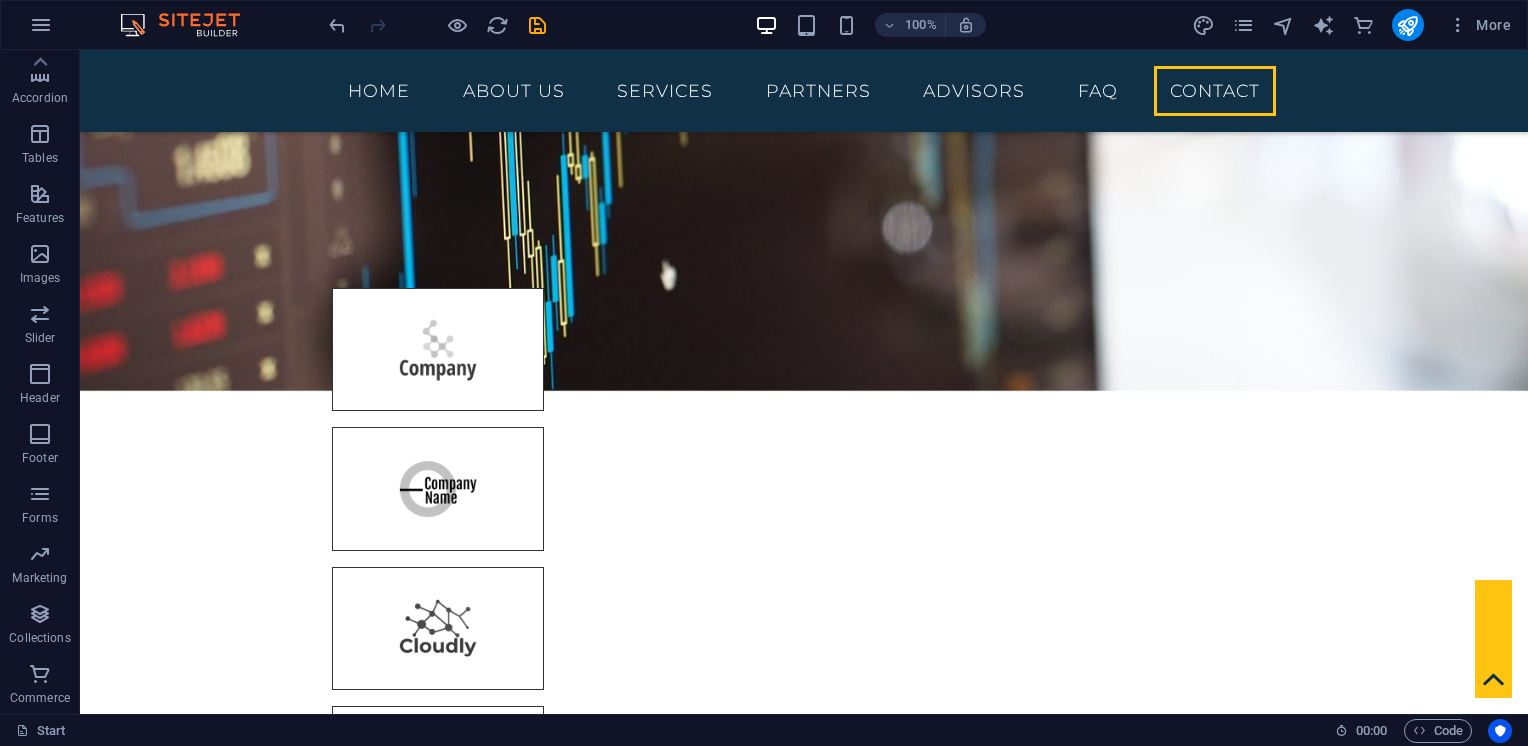 scroll, scrollTop: 6382, scrollLeft: 0, axis: vertical 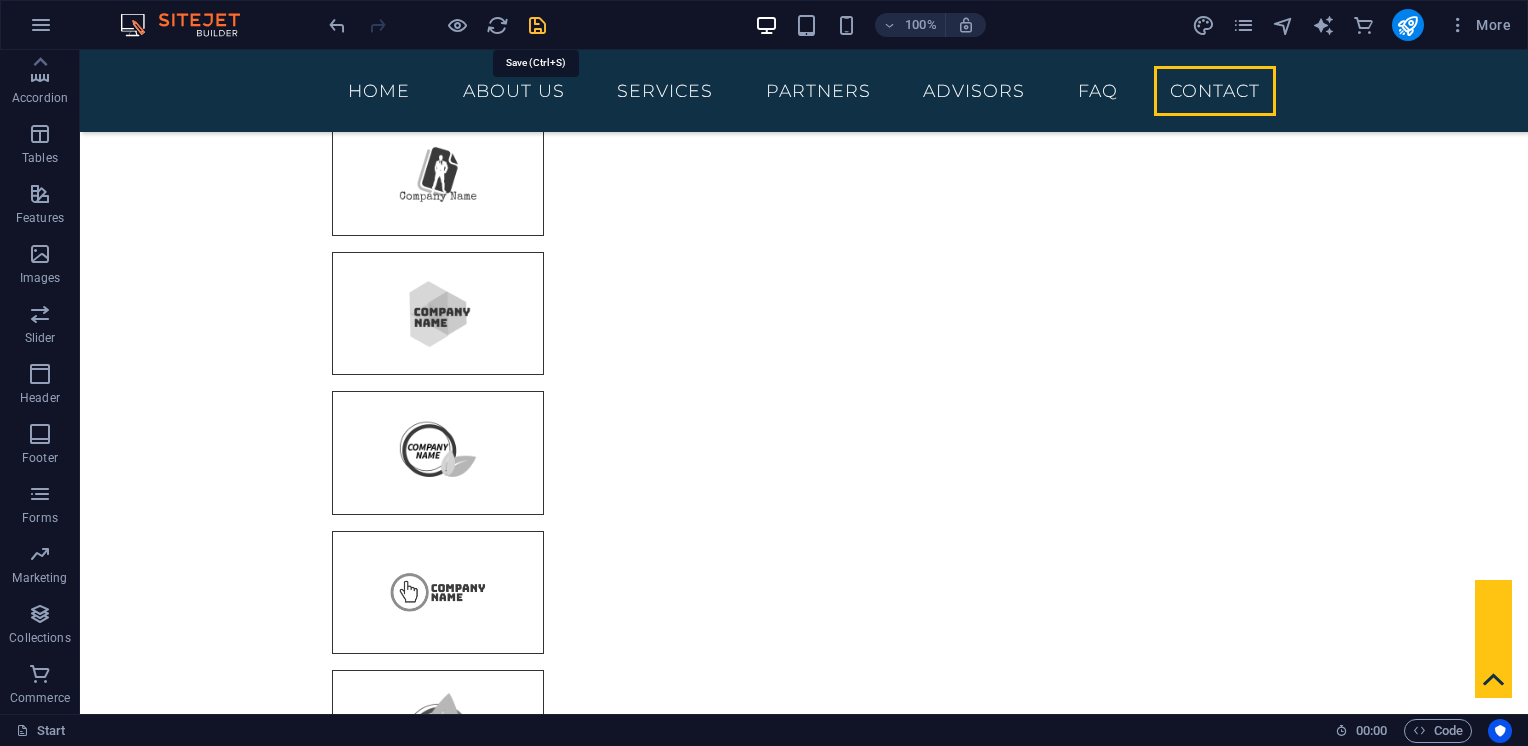 click at bounding box center (537, 25) 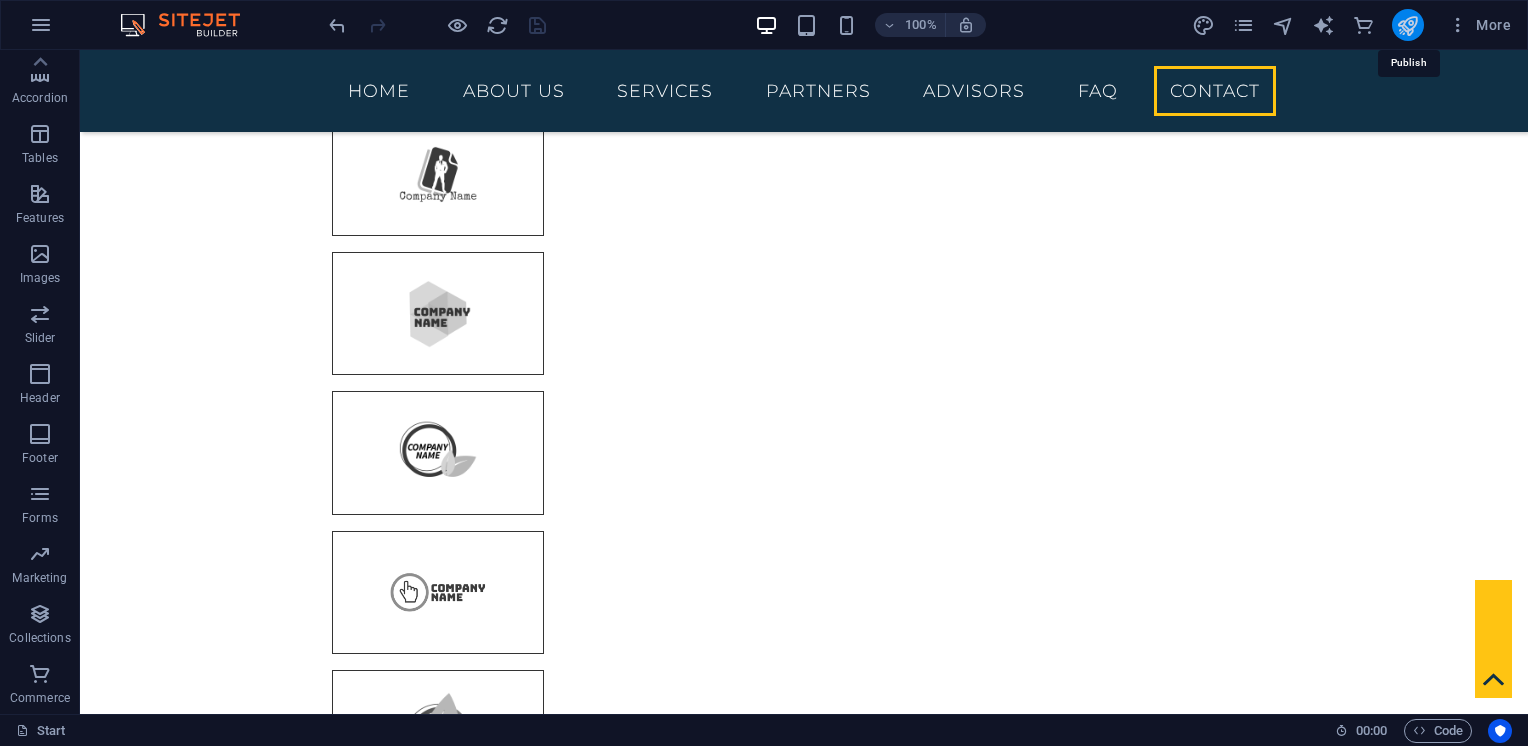 click at bounding box center [1407, 25] 